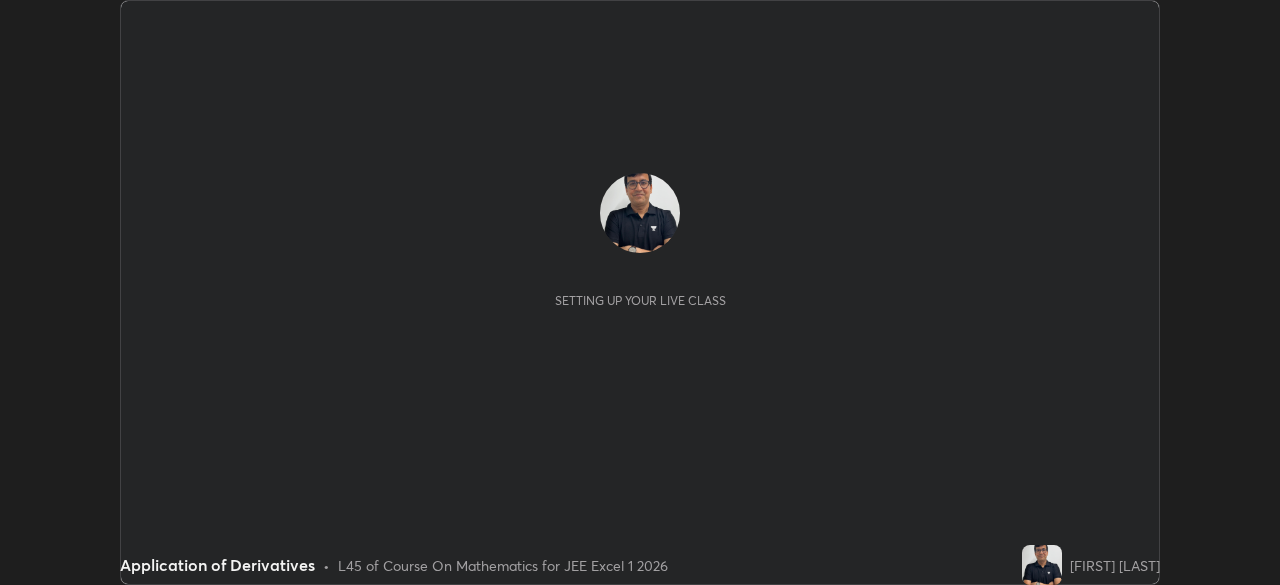 scroll, scrollTop: 0, scrollLeft: 0, axis: both 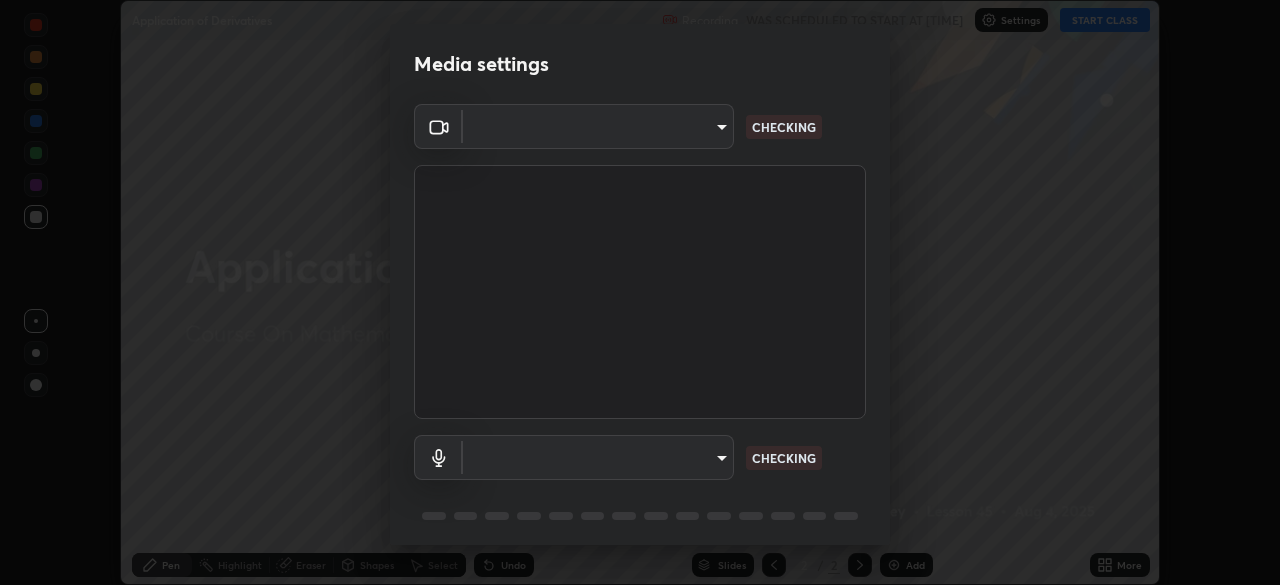 type on "9b3858e0c9b7c90b4e807169e1ca04b45ef6a3ae93893a7fb9d5807e87947610" 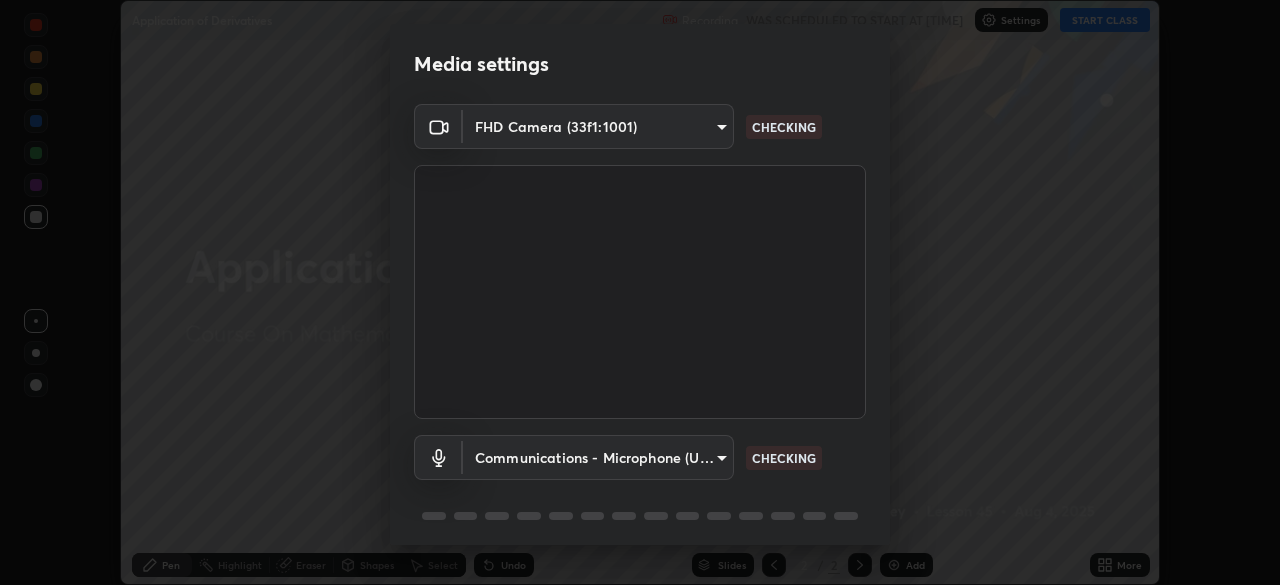 click on "Erase all Application of Derivatives Recording WAS SCHEDULED TO START AT [TIME] Settings START CLASS Setting up your live class Application of Derivatives • L45 of Course On Mathematics for JEE Excel 1 2026 [FIRST] [LAST] Pen Highlight Eraser Shapes Select Undo Slides 2 / 2 Add More No doubts shared Encourage your learners to ask a doubt for better clarity Report an issue Reason for reporting Buffering Chat not working Audio - Video sync issue Educator video quality low ​ Attach an image Report [HASH] CHECKING Communications - Microphone (USB Audio Device) communications CHECKING 1 / 5 Next" at bounding box center (640, 292) 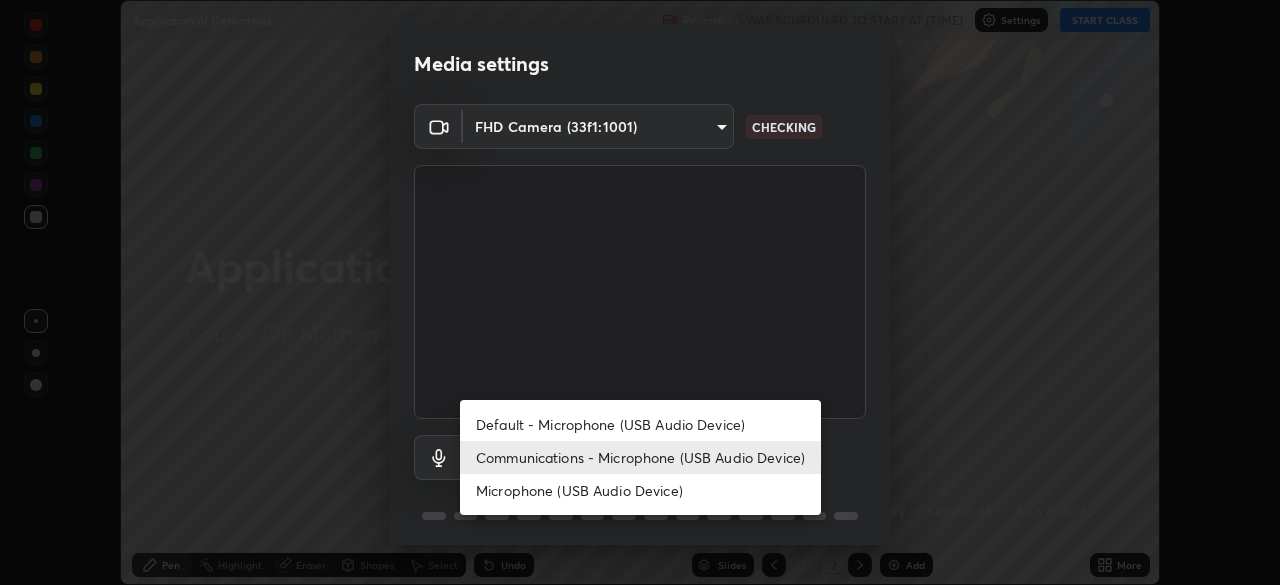click on "Microphone (USB Audio Device)" at bounding box center [640, 490] 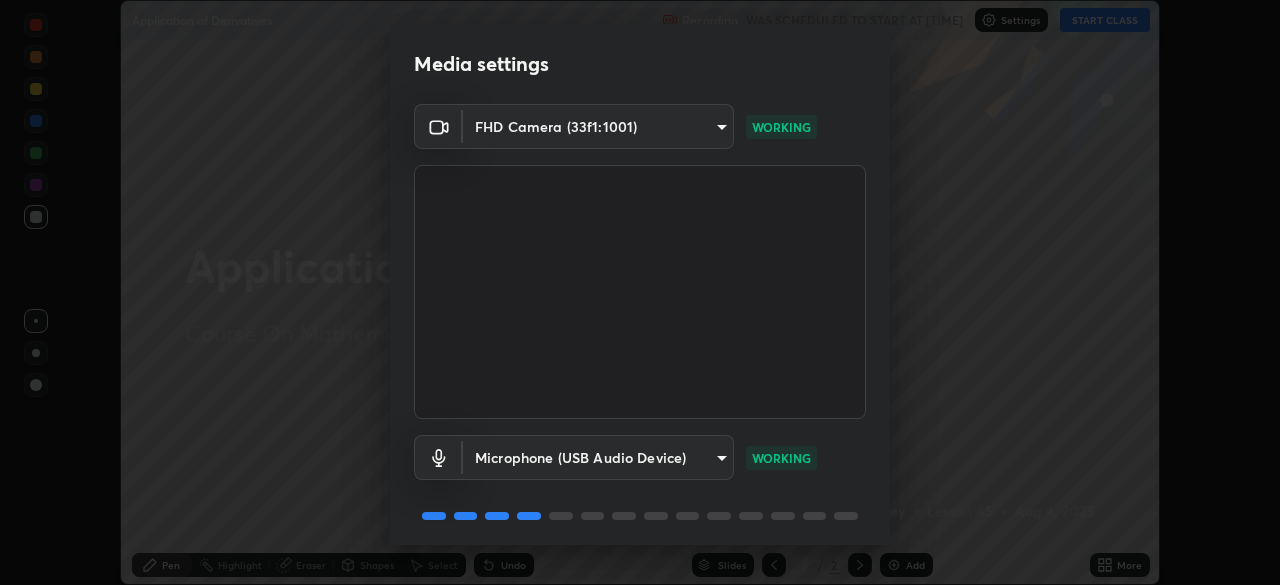 click on "WORKING" at bounding box center [781, 458] 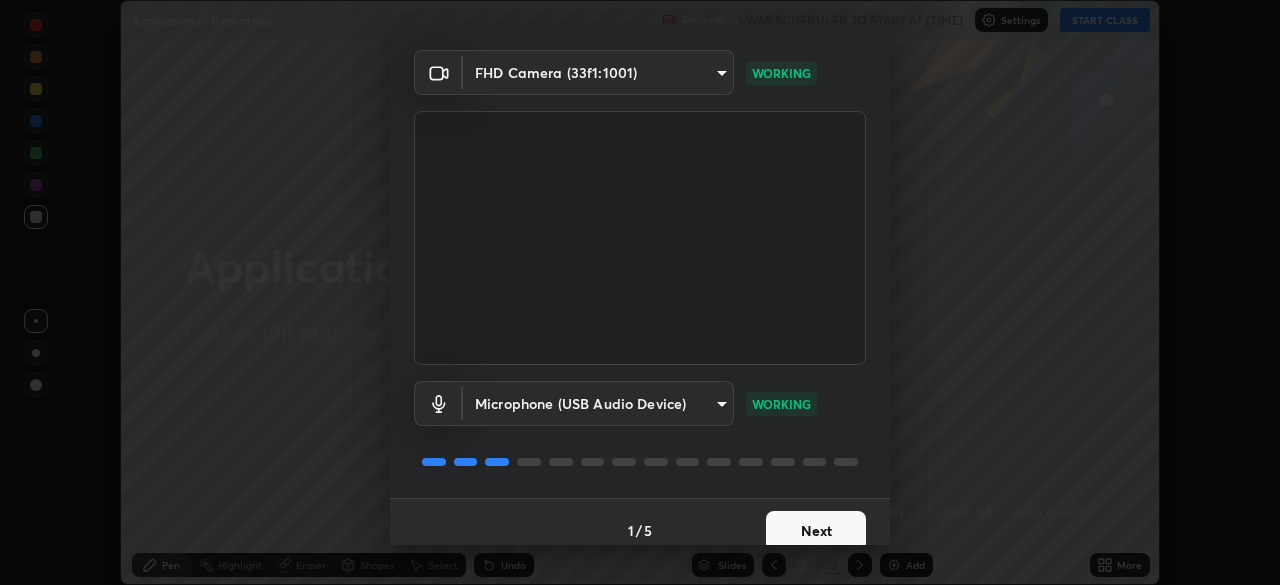 scroll, scrollTop: 71, scrollLeft: 0, axis: vertical 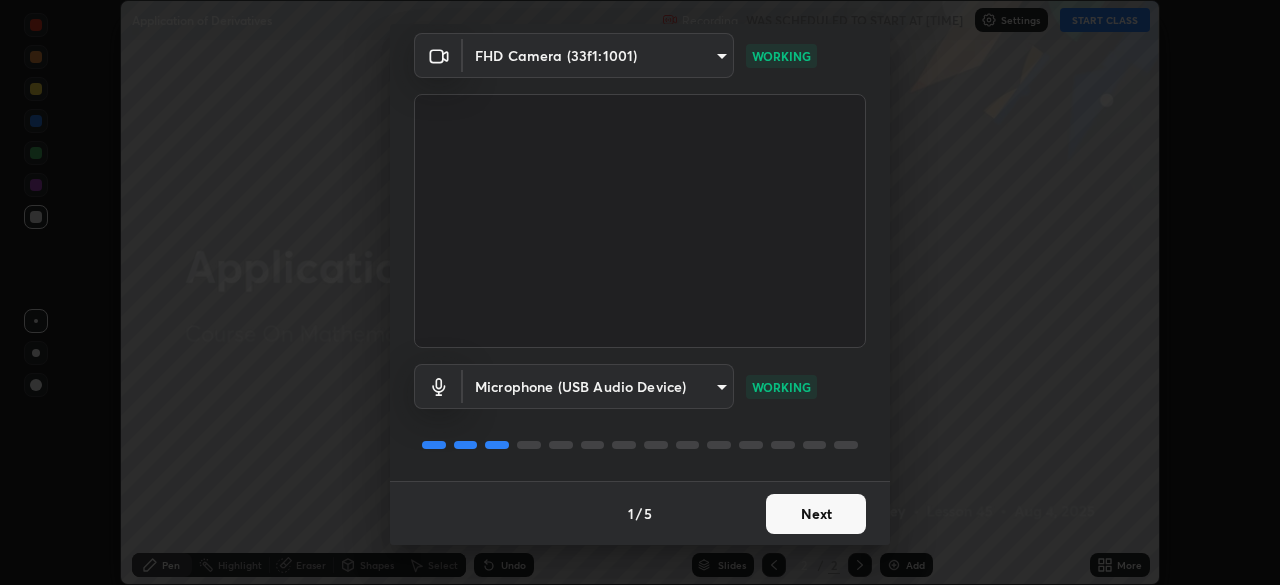 click on "Next" at bounding box center (816, 514) 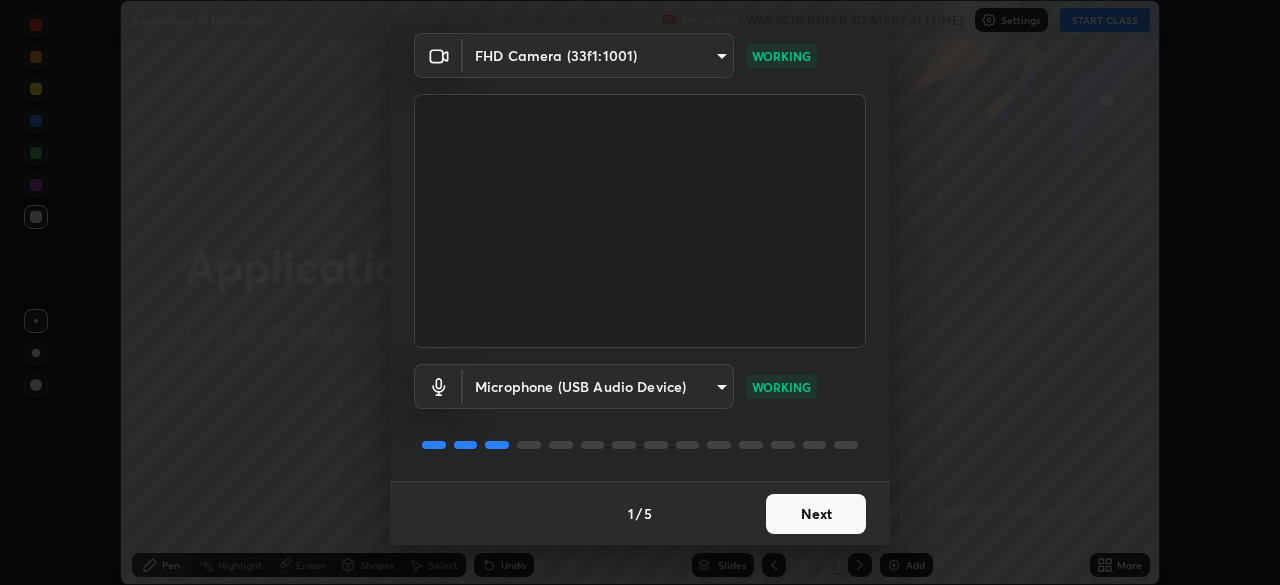 scroll, scrollTop: 0, scrollLeft: 0, axis: both 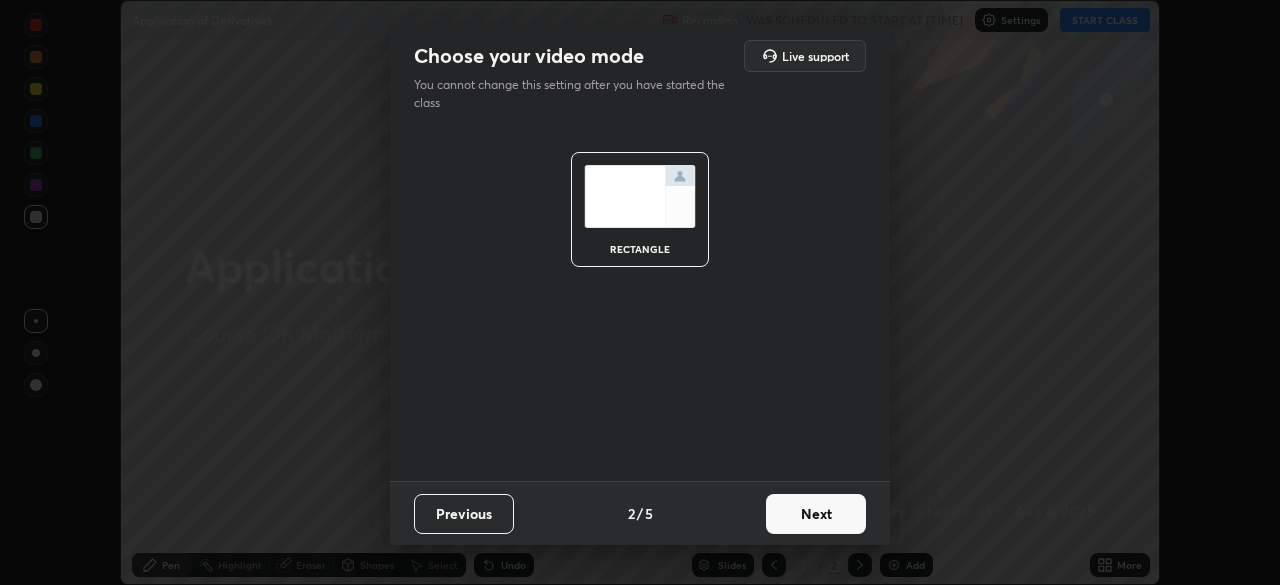 click on "Next" at bounding box center (816, 514) 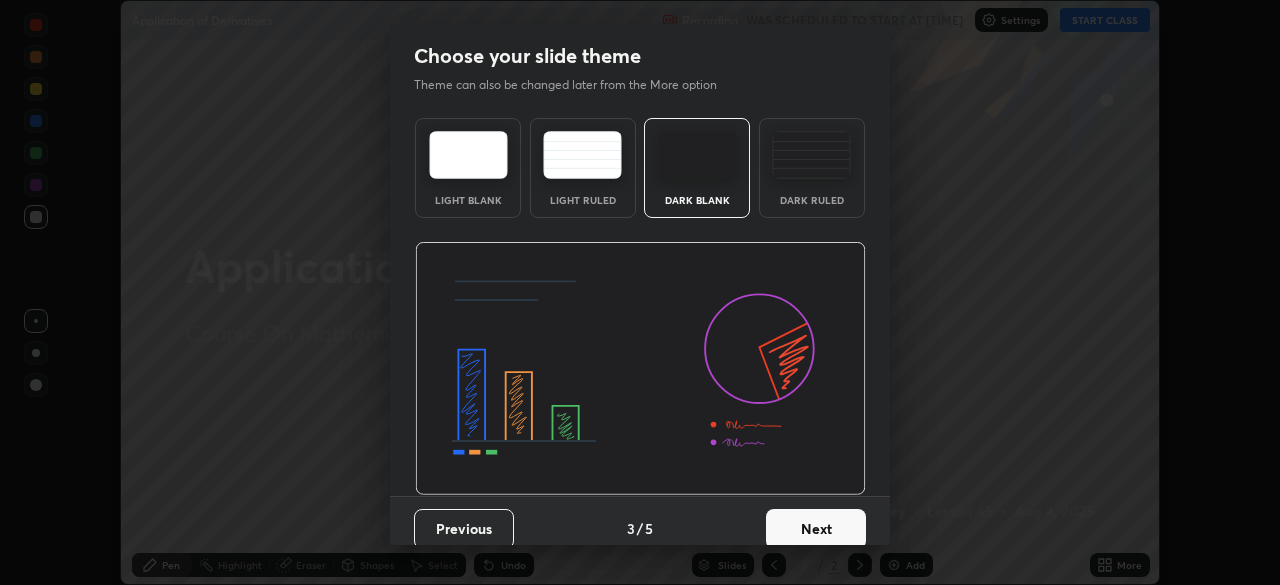 click on "Next" at bounding box center (816, 529) 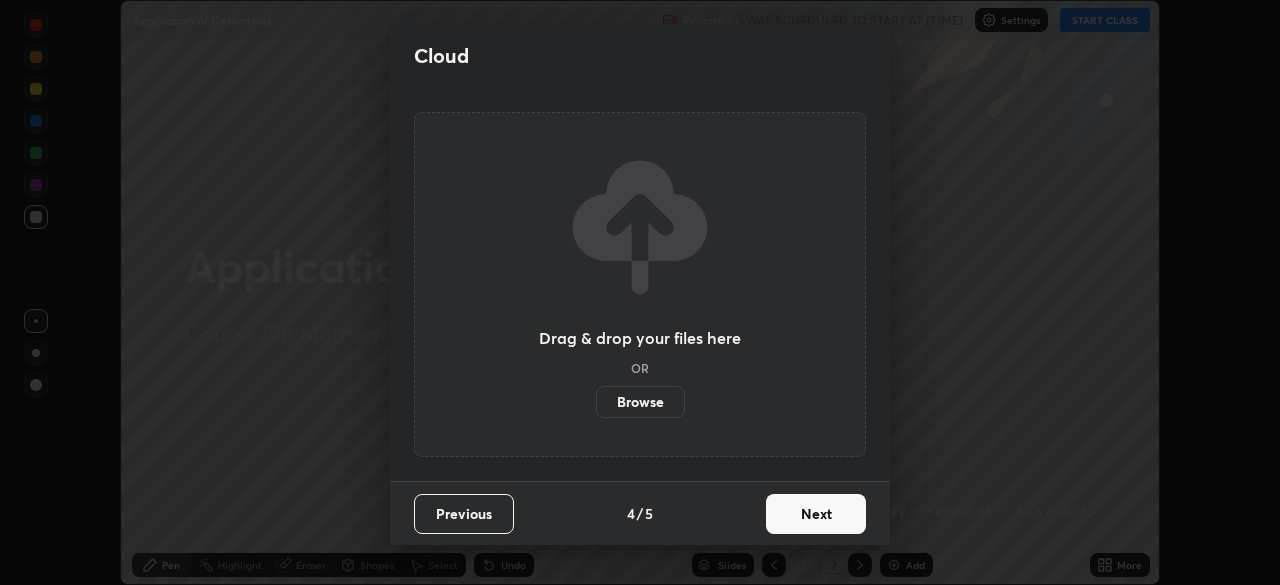 click on "Next" at bounding box center (816, 514) 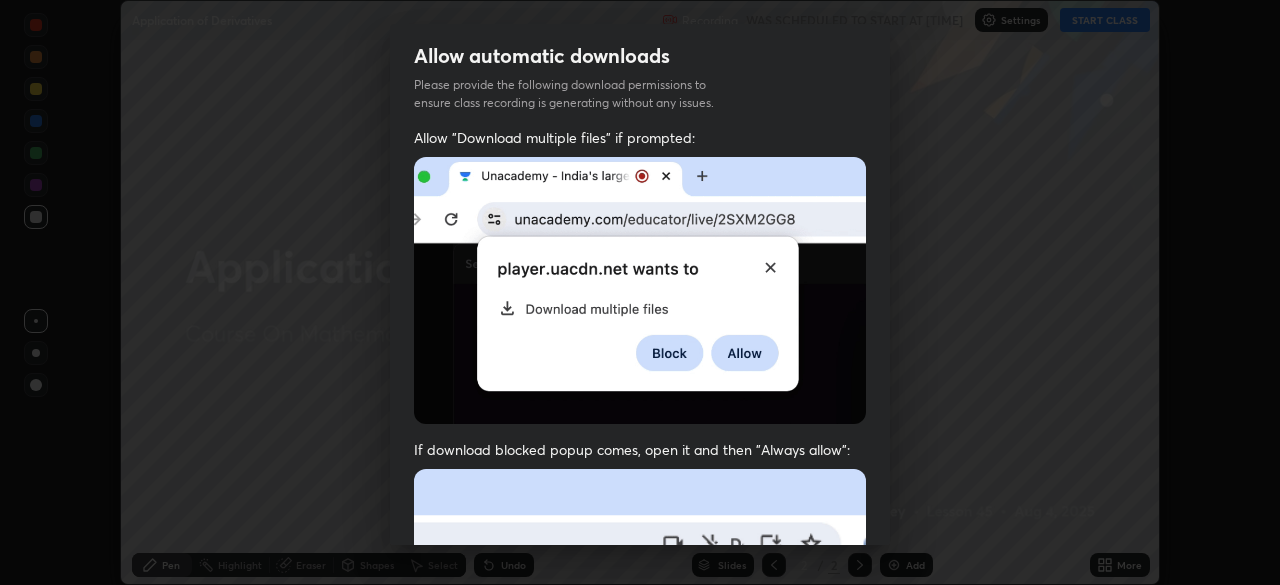 click on "Previous 5 / 5 Done" at bounding box center [640, 1002] 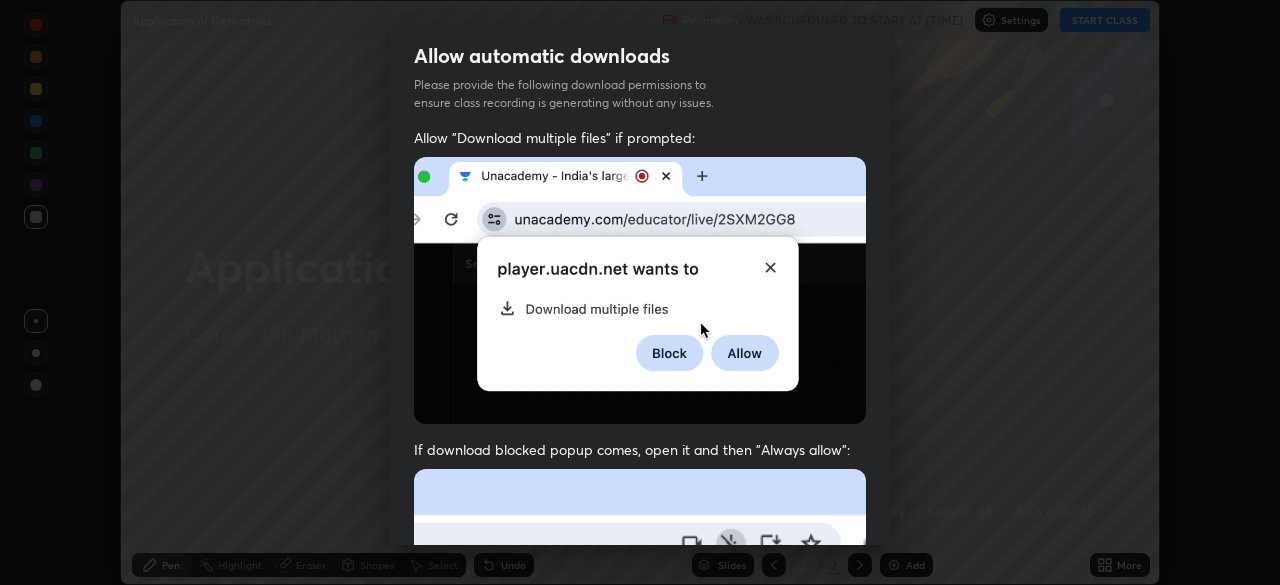 click on "Allow automatic downloads Please provide the following download permissions to ensure class recording is generating without any issues. Allow "Download multiple files" if prompted: If download blocked popup comes, open it and then "Always allow": I agree that if I don't provide required permissions, class recording will not be generated Previous 5 / 5 Done" at bounding box center (640, 292) 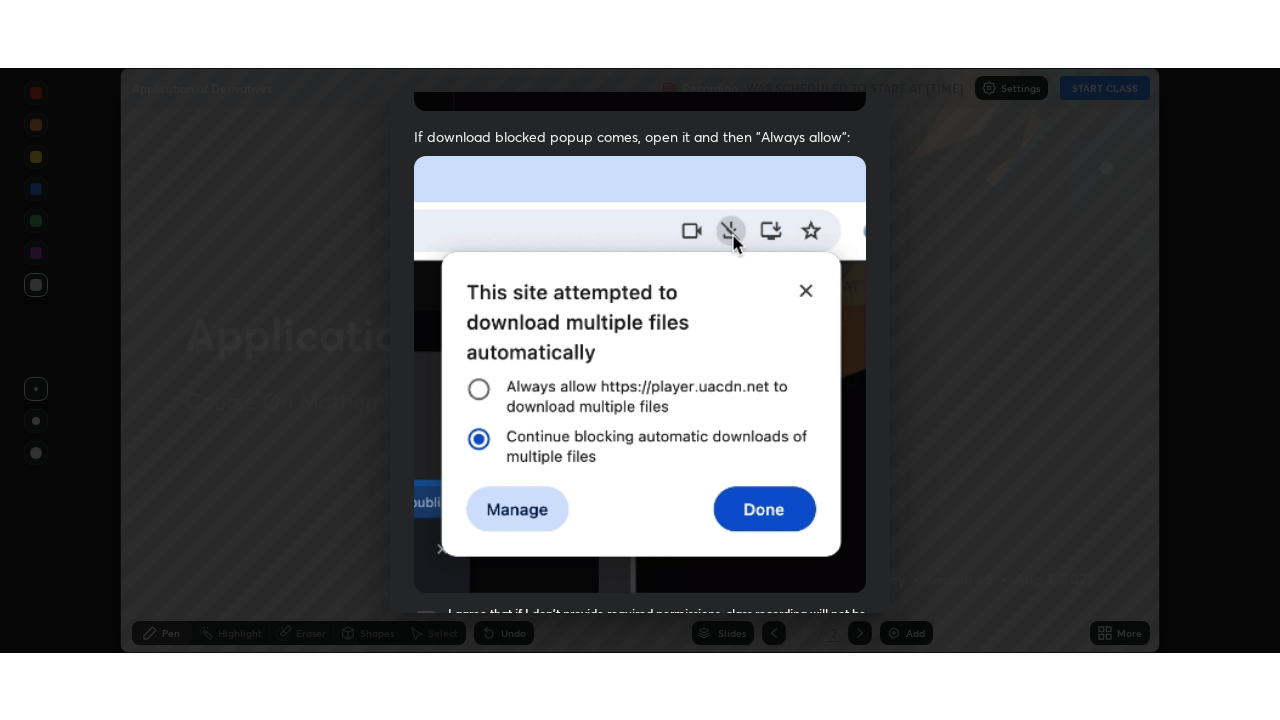 scroll, scrollTop: 479, scrollLeft: 0, axis: vertical 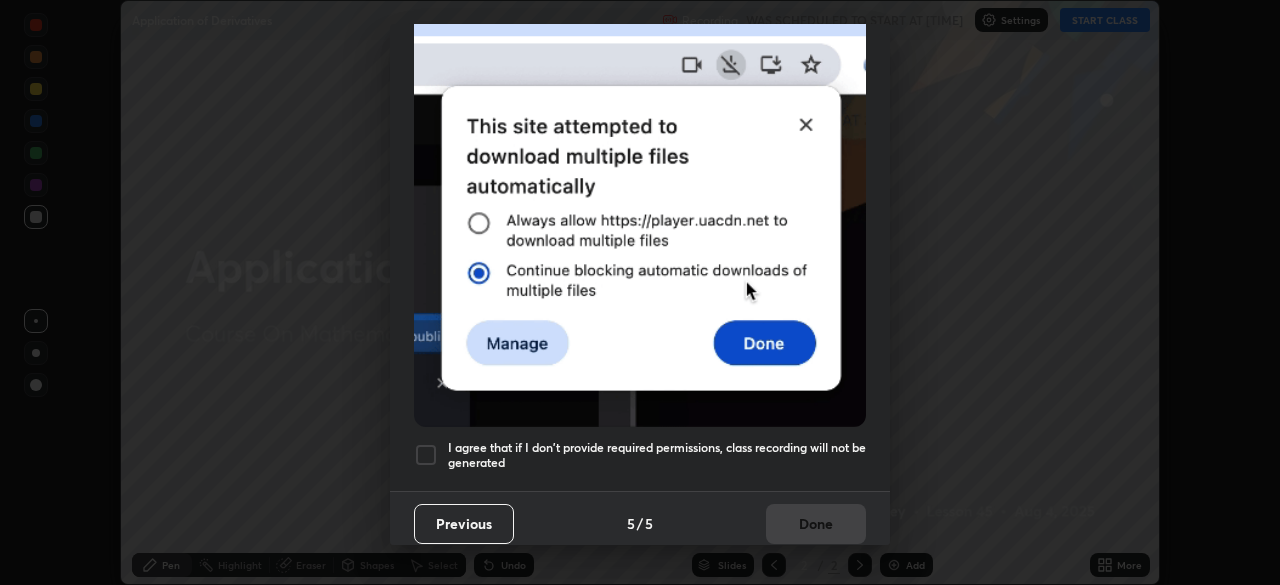 click at bounding box center (426, 455) 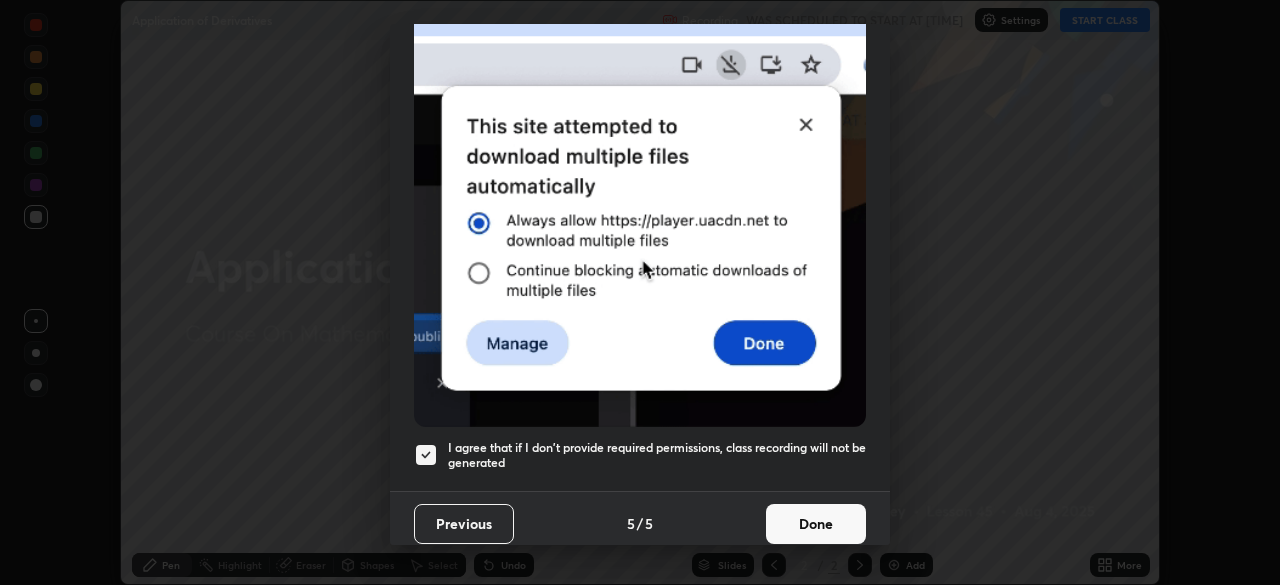 click on "Done" at bounding box center (816, 524) 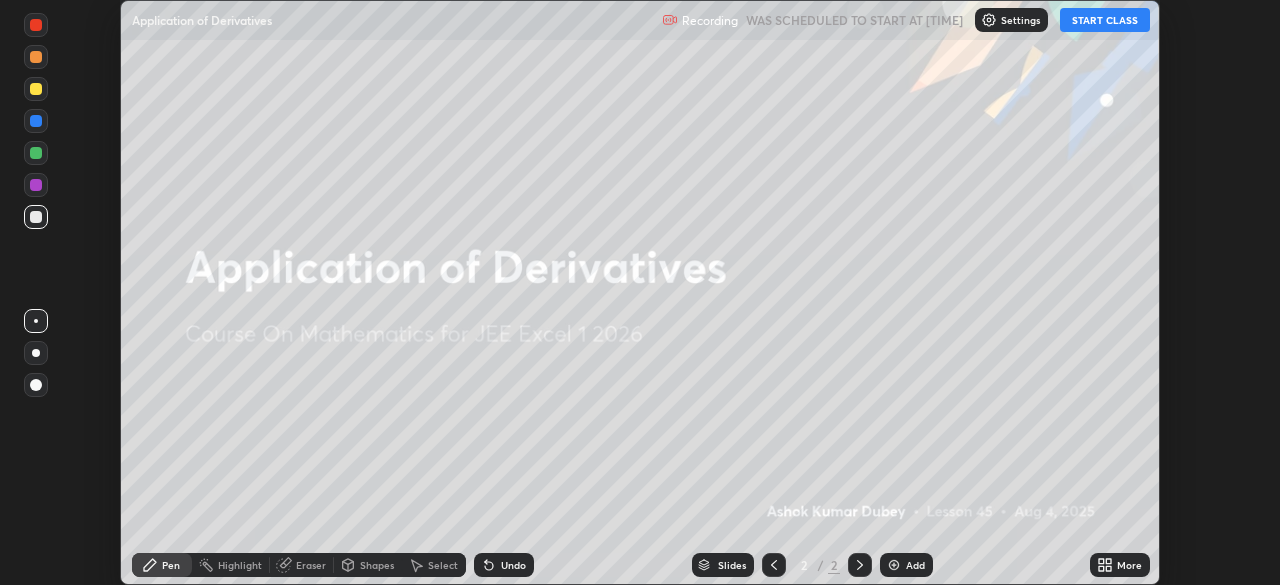 click on "START CLASS" at bounding box center (1105, 20) 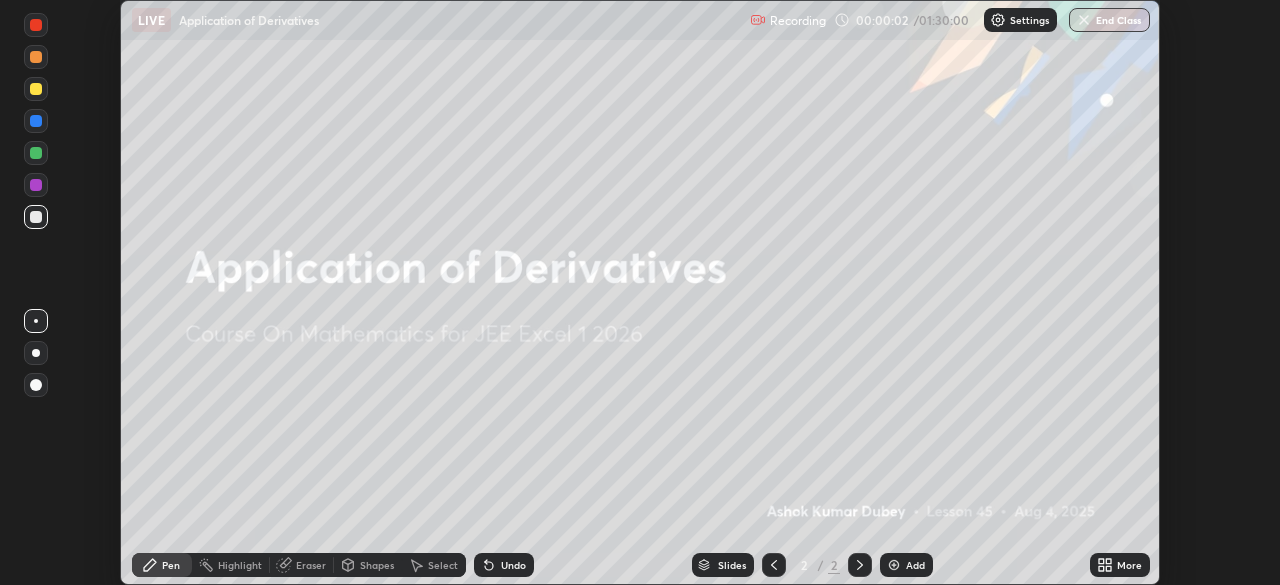 click on "More" at bounding box center (1129, 565) 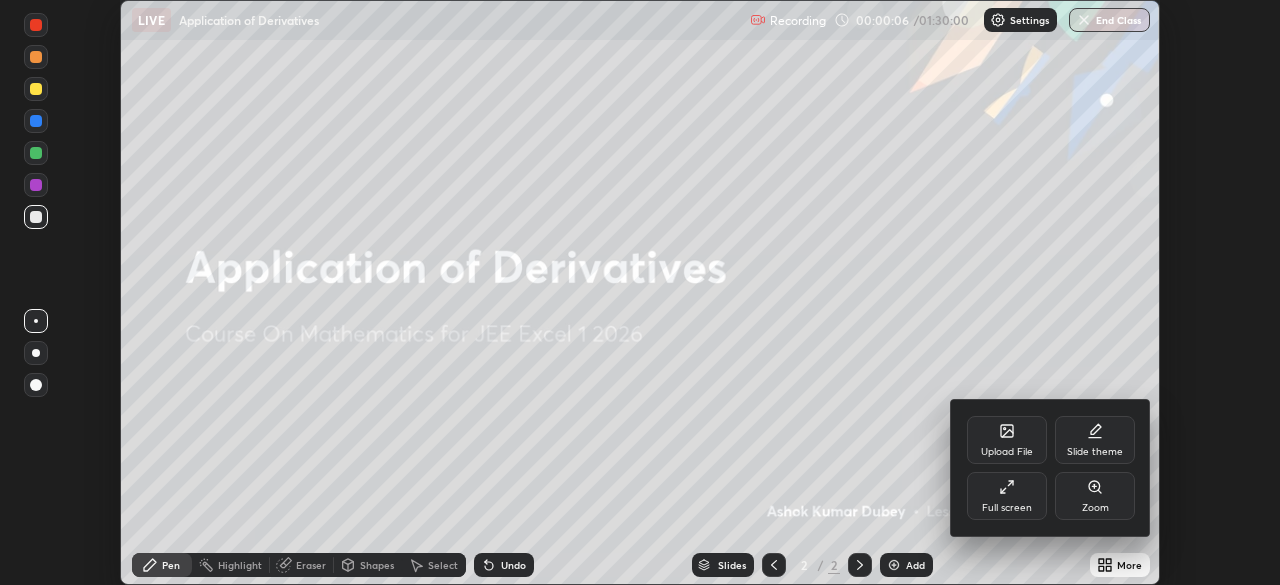 click on "Full screen" at bounding box center [1007, 508] 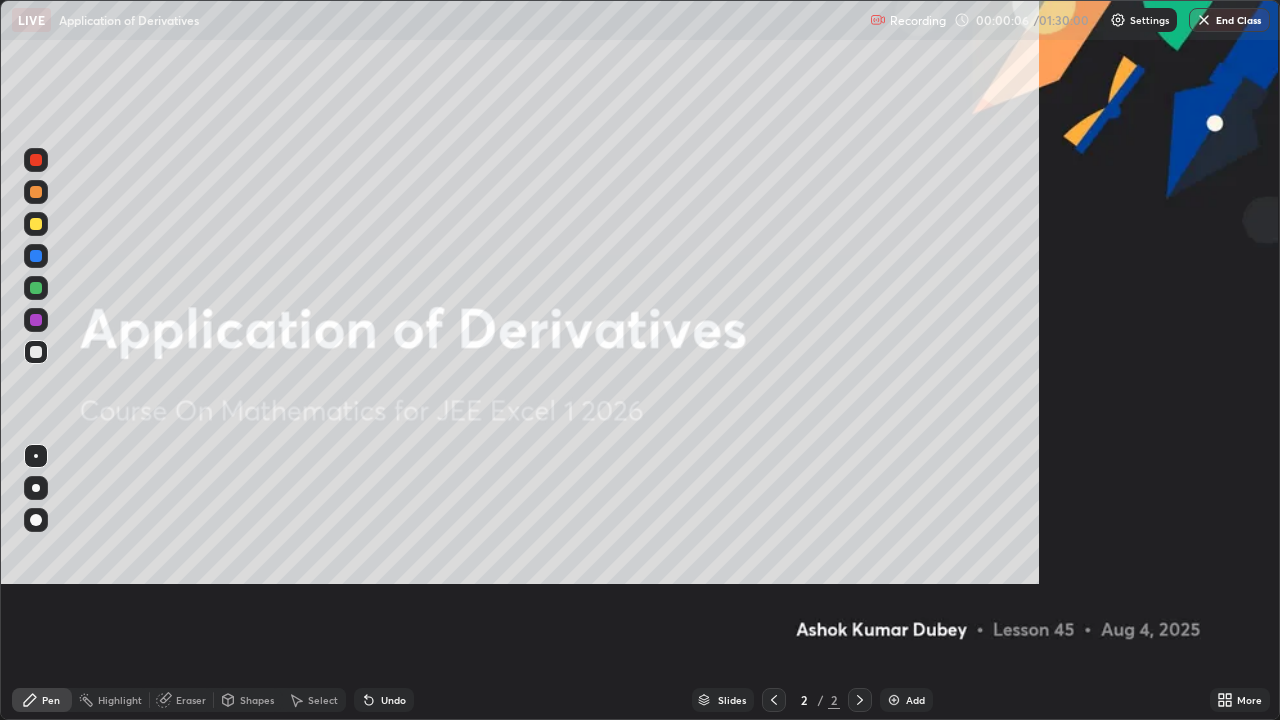 scroll, scrollTop: 99280, scrollLeft: 98720, axis: both 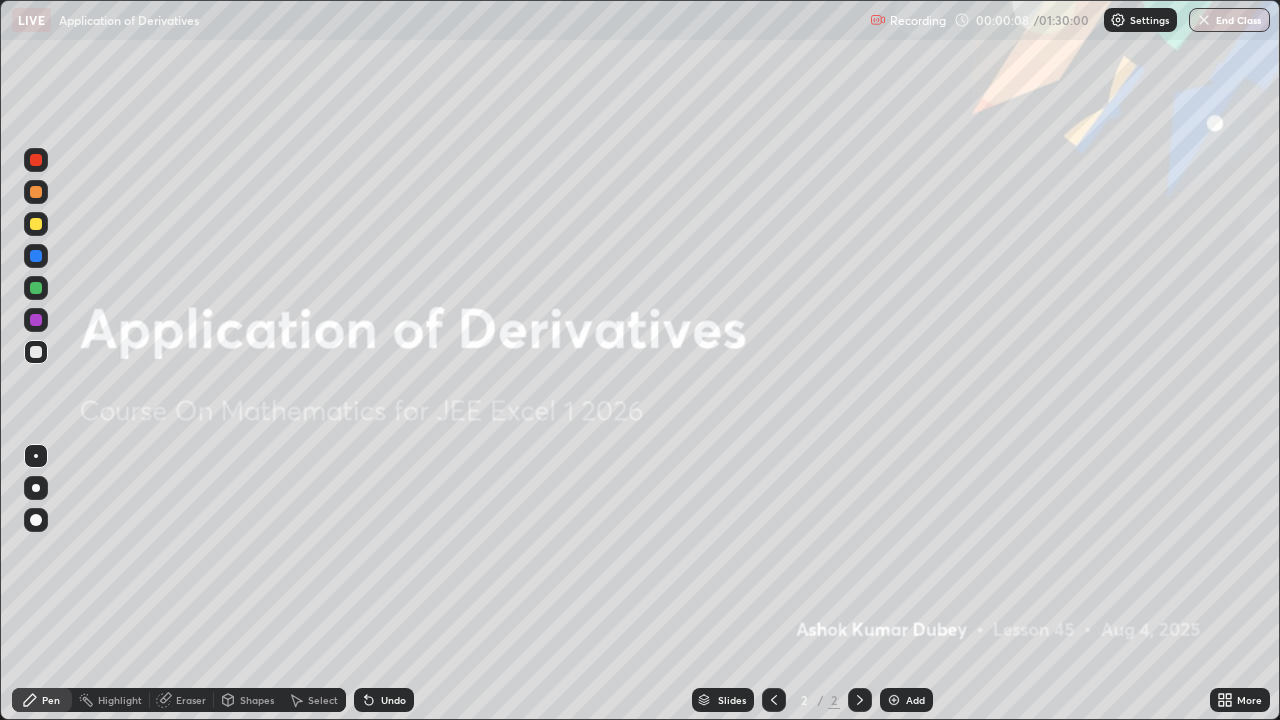 click at bounding box center [860, 700] 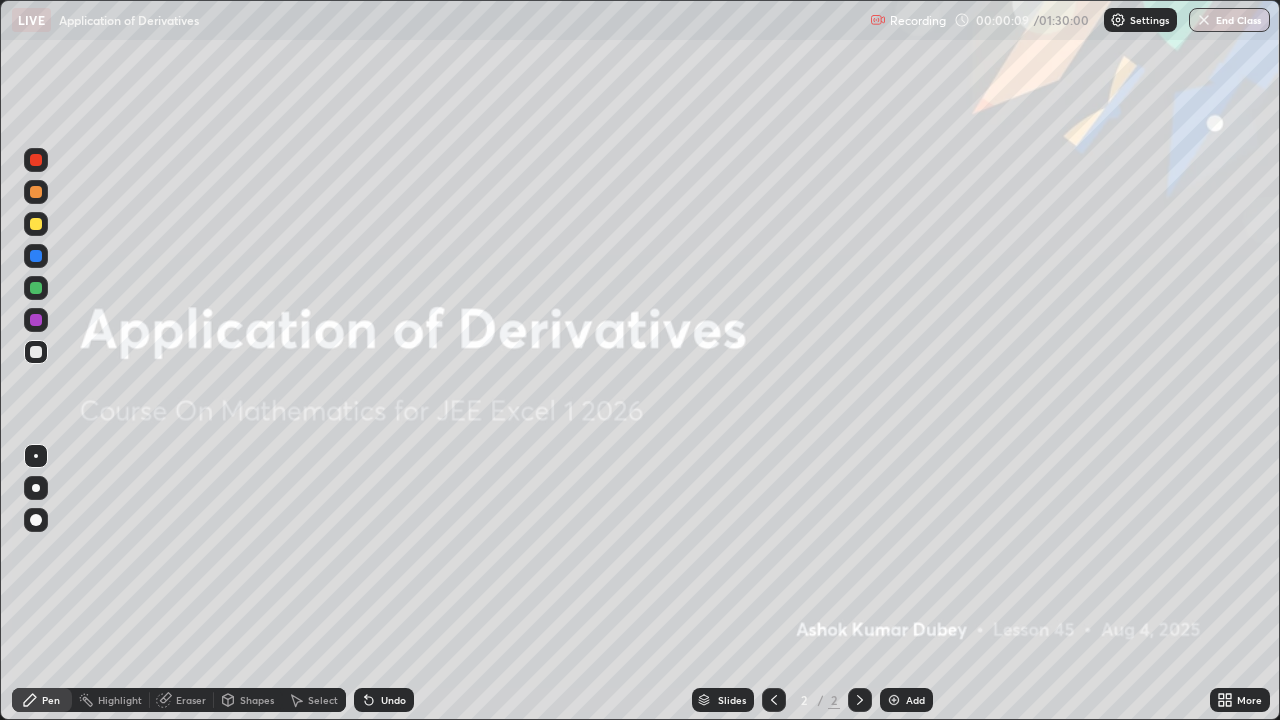 click at bounding box center [894, 700] 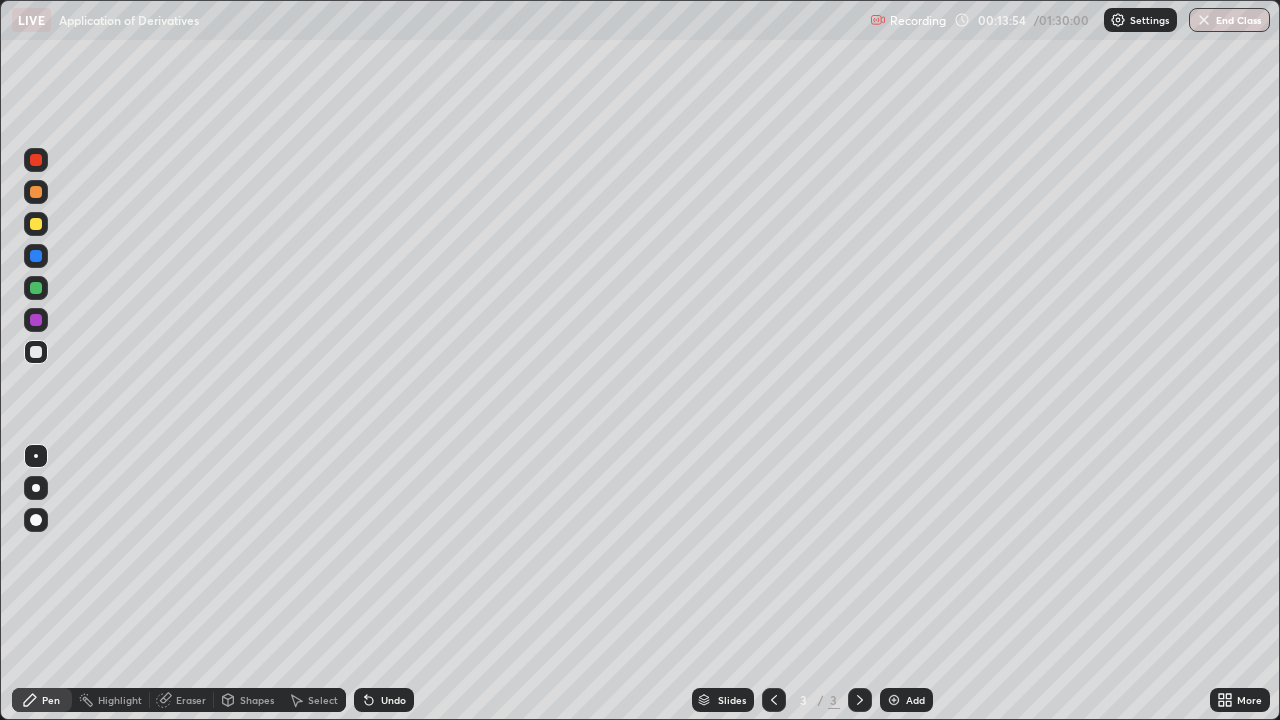click at bounding box center (894, 700) 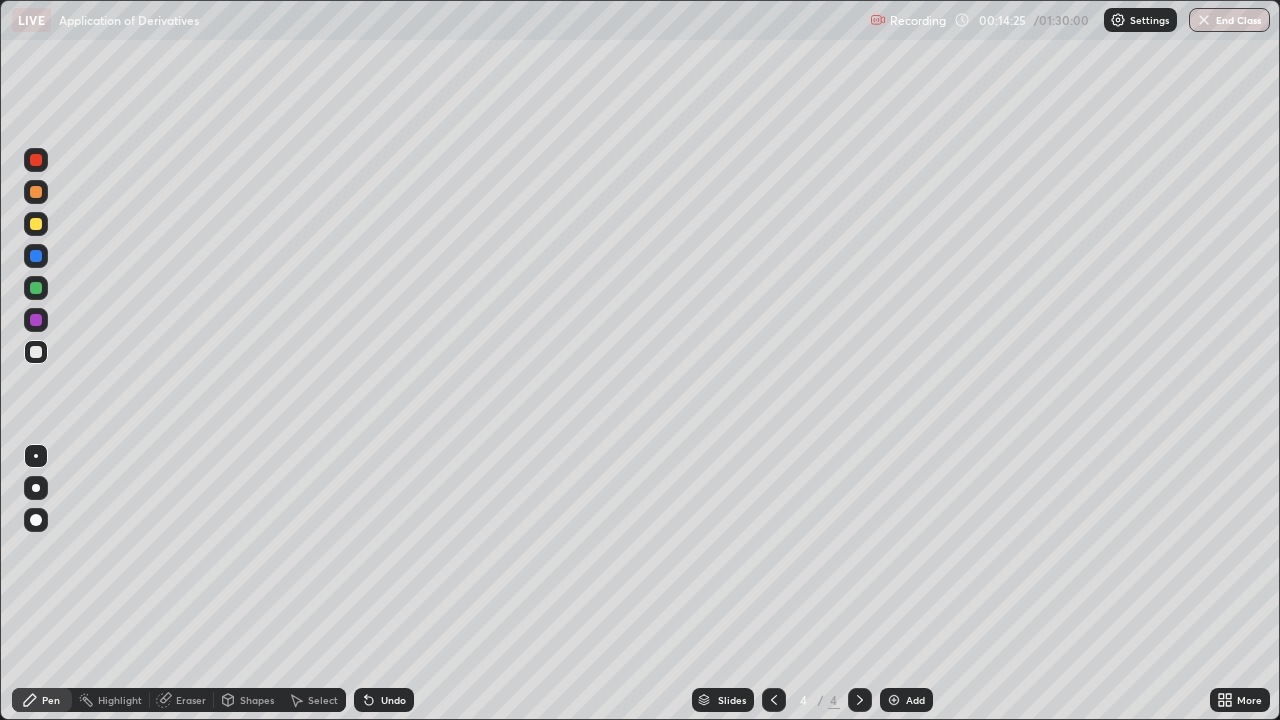 click at bounding box center (36, 224) 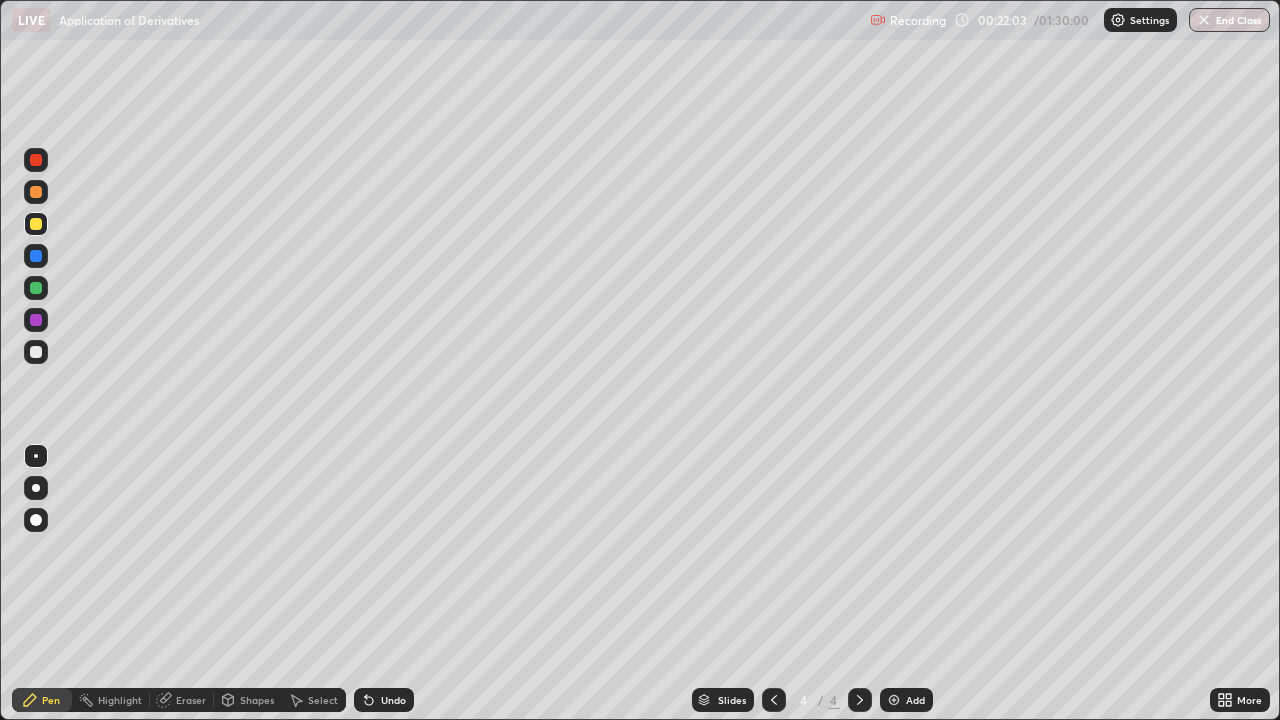 click 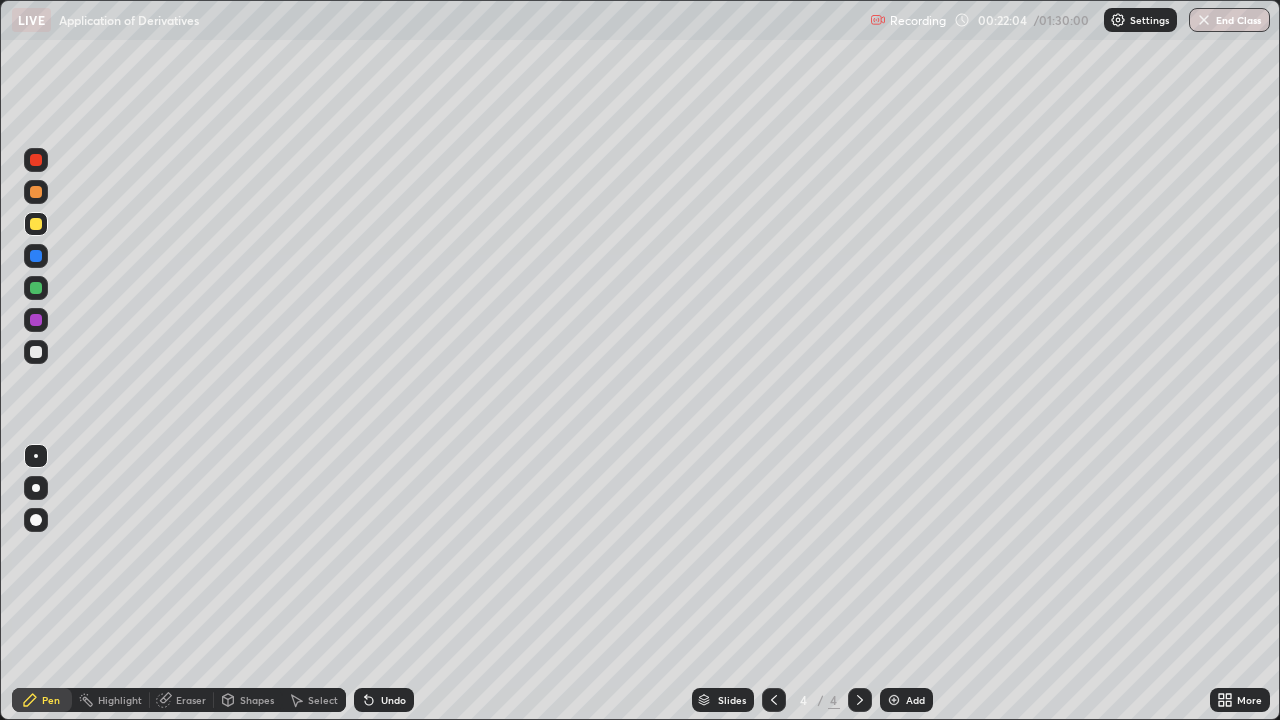 click at bounding box center [894, 700] 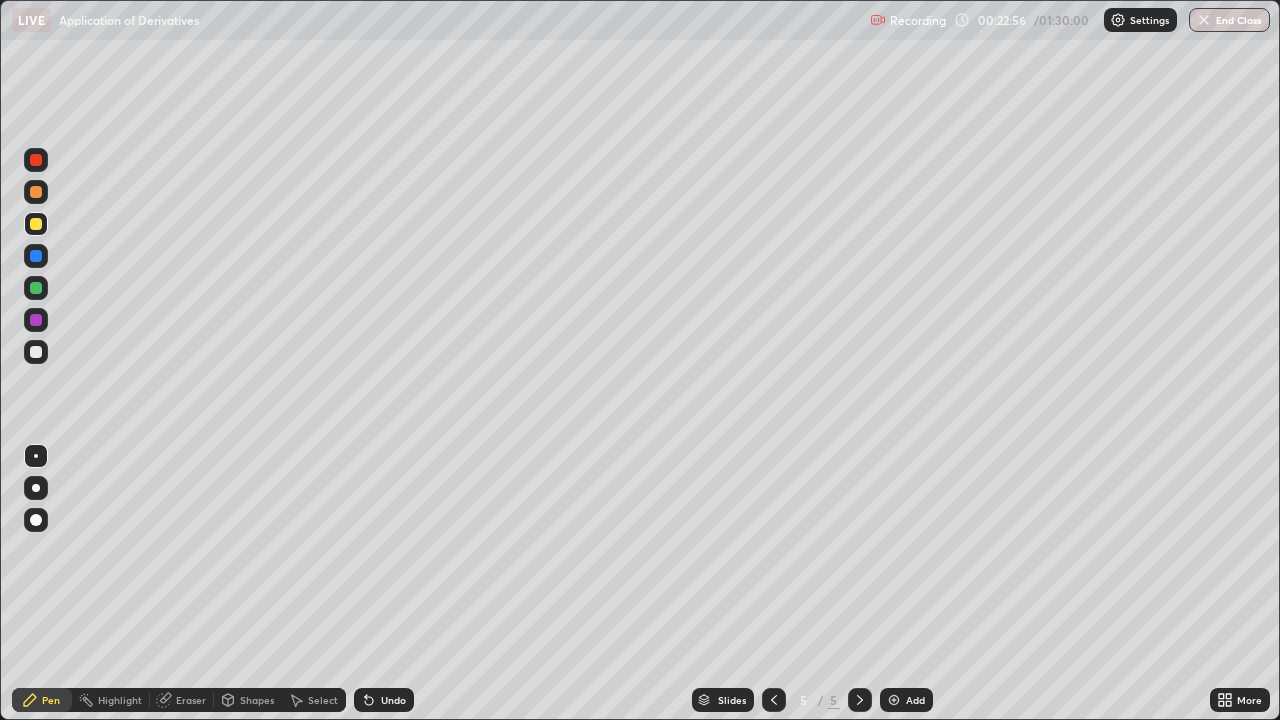 click at bounding box center [36, 160] 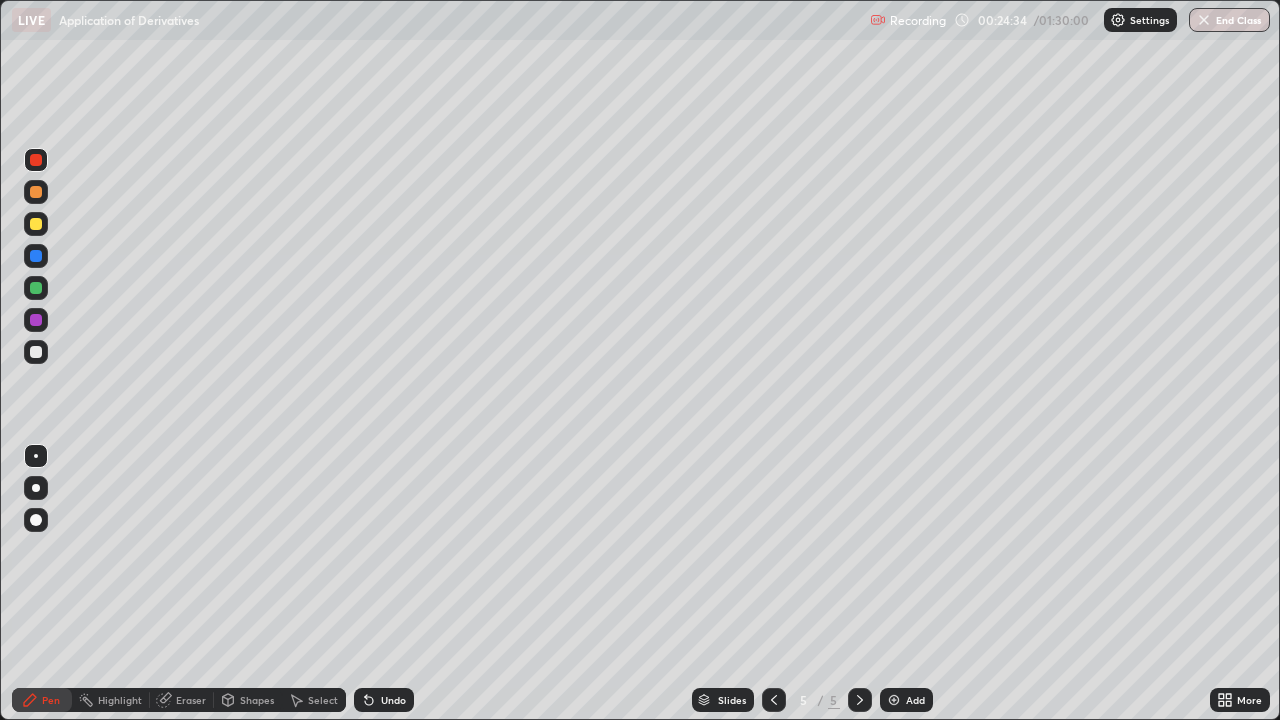 click at bounding box center (36, 224) 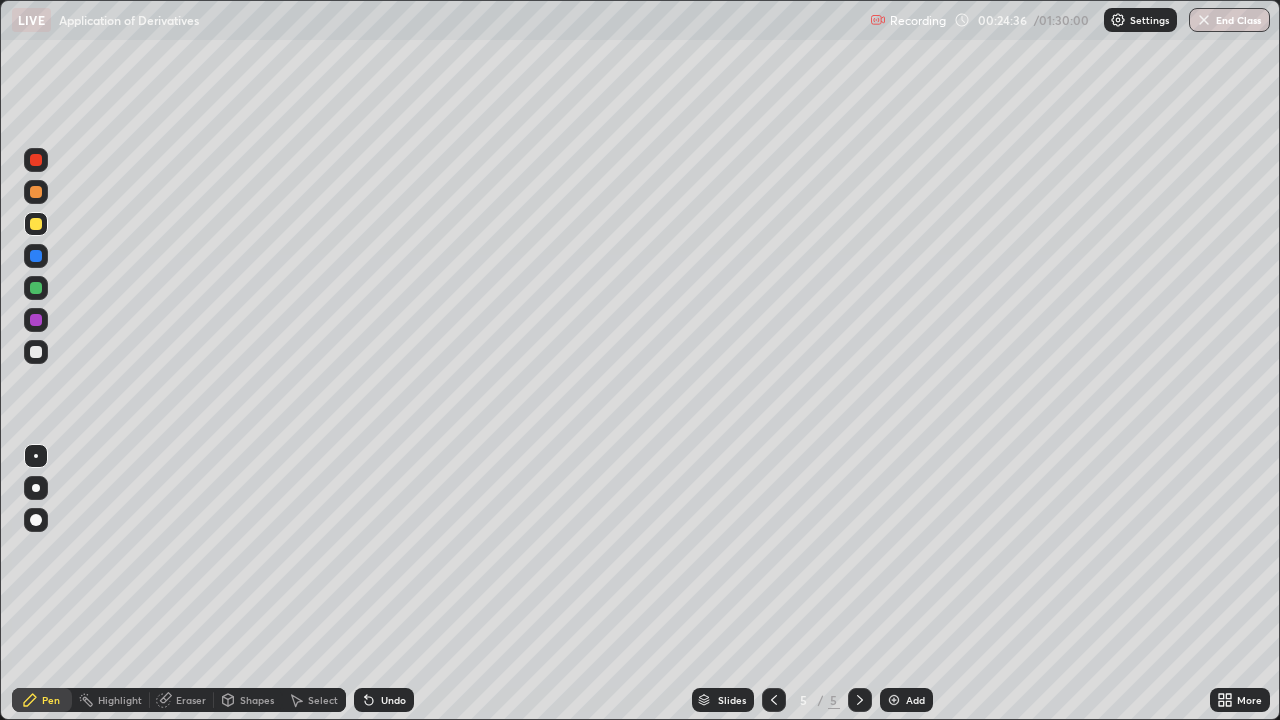 click at bounding box center (36, 320) 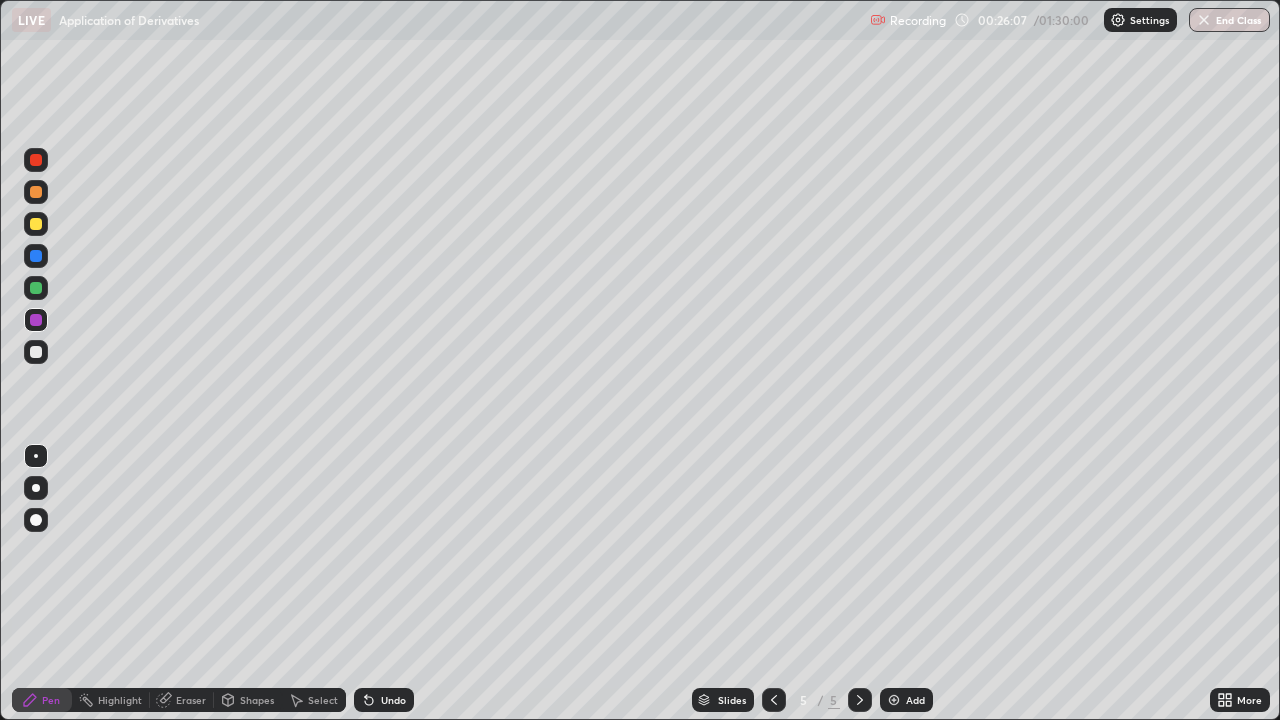 click at bounding box center (36, 288) 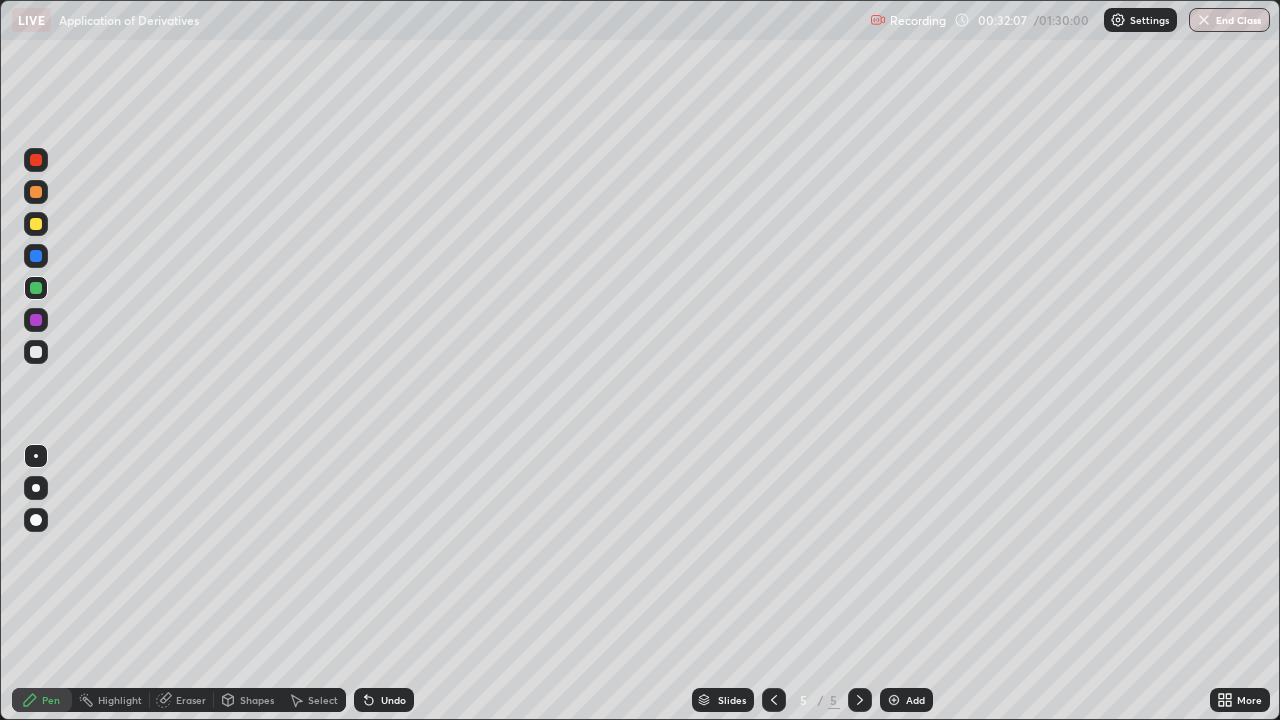 click on "Eraser" at bounding box center [191, 700] 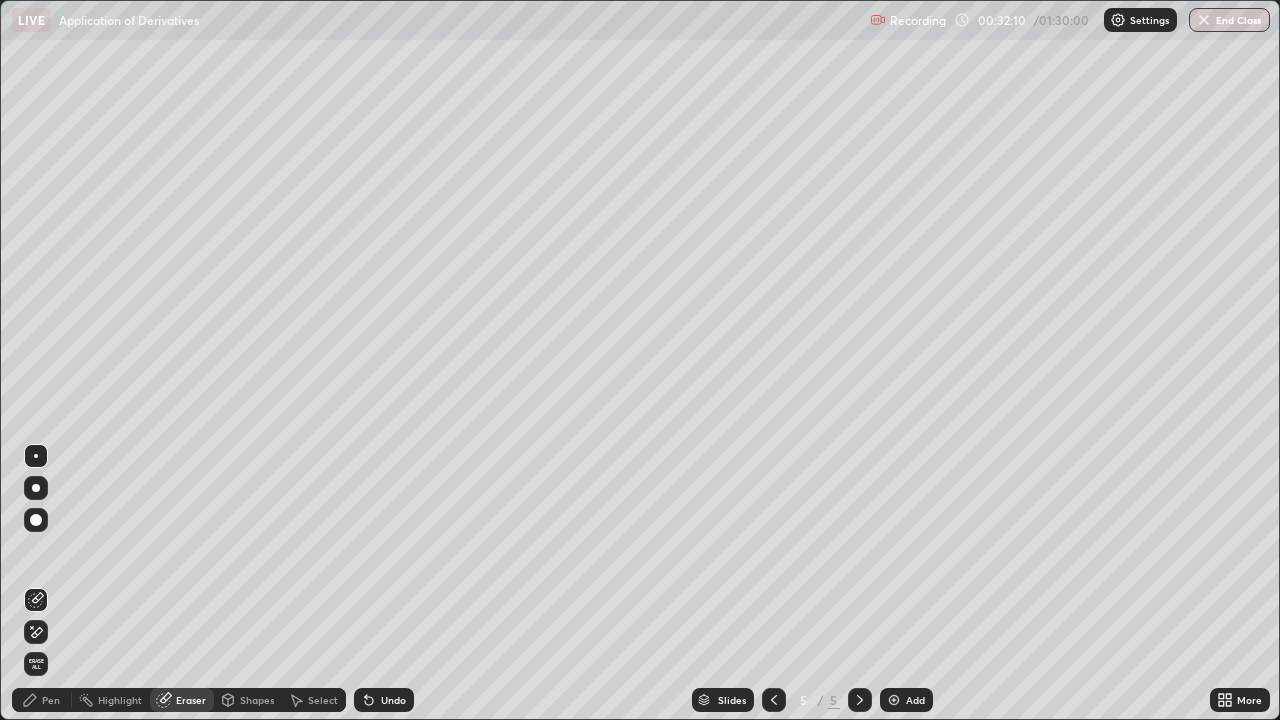 click on "Pen" at bounding box center [42, 700] 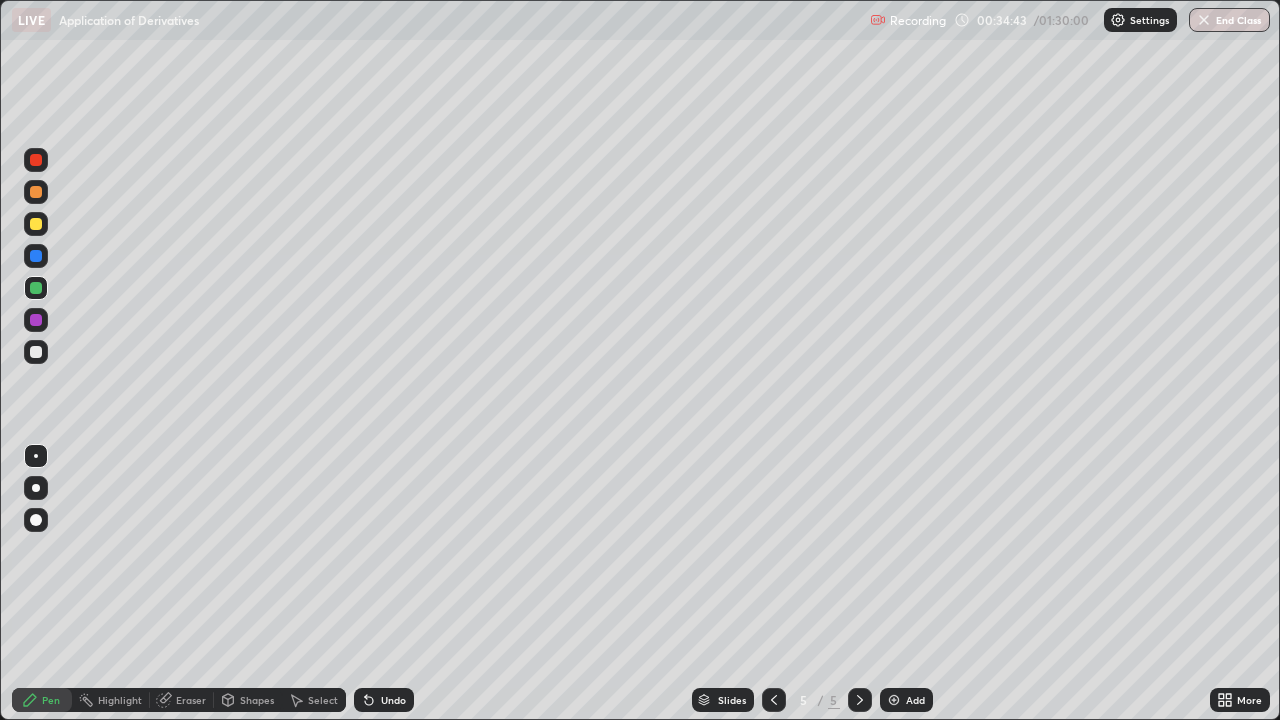click on "Eraser" at bounding box center [191, 700] 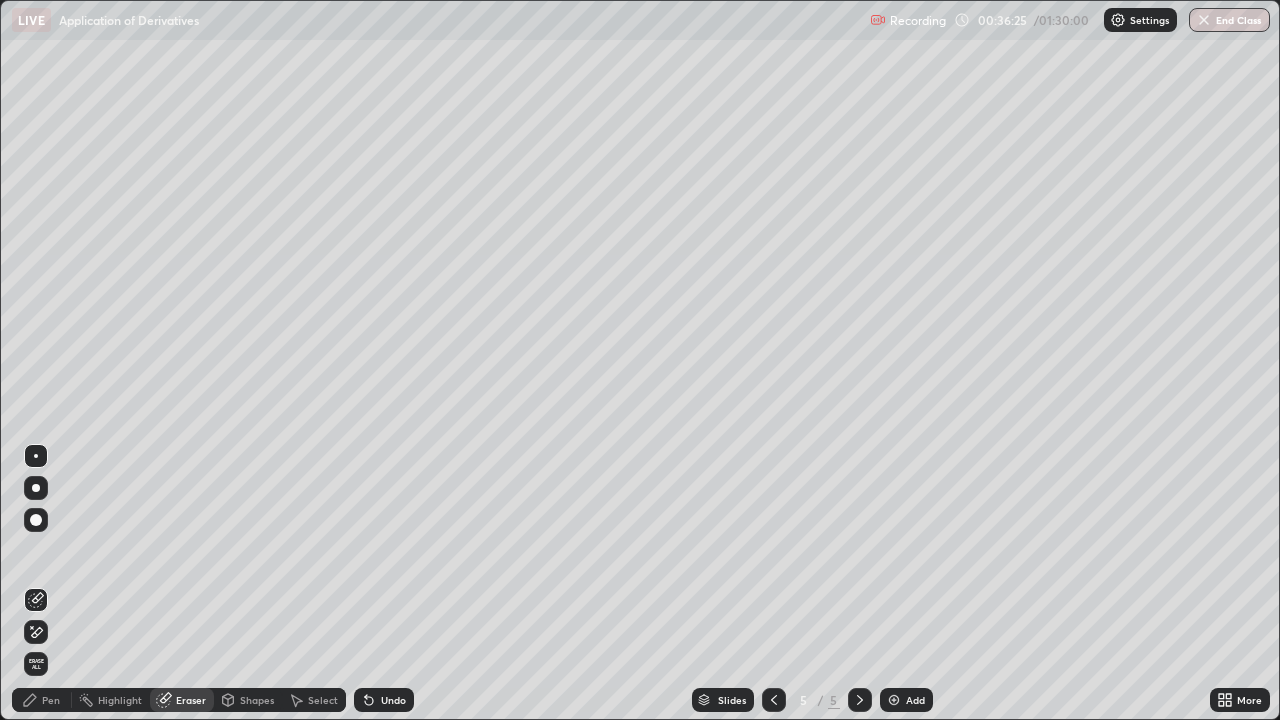 click on "Pen" at bounding box center [51, 700] 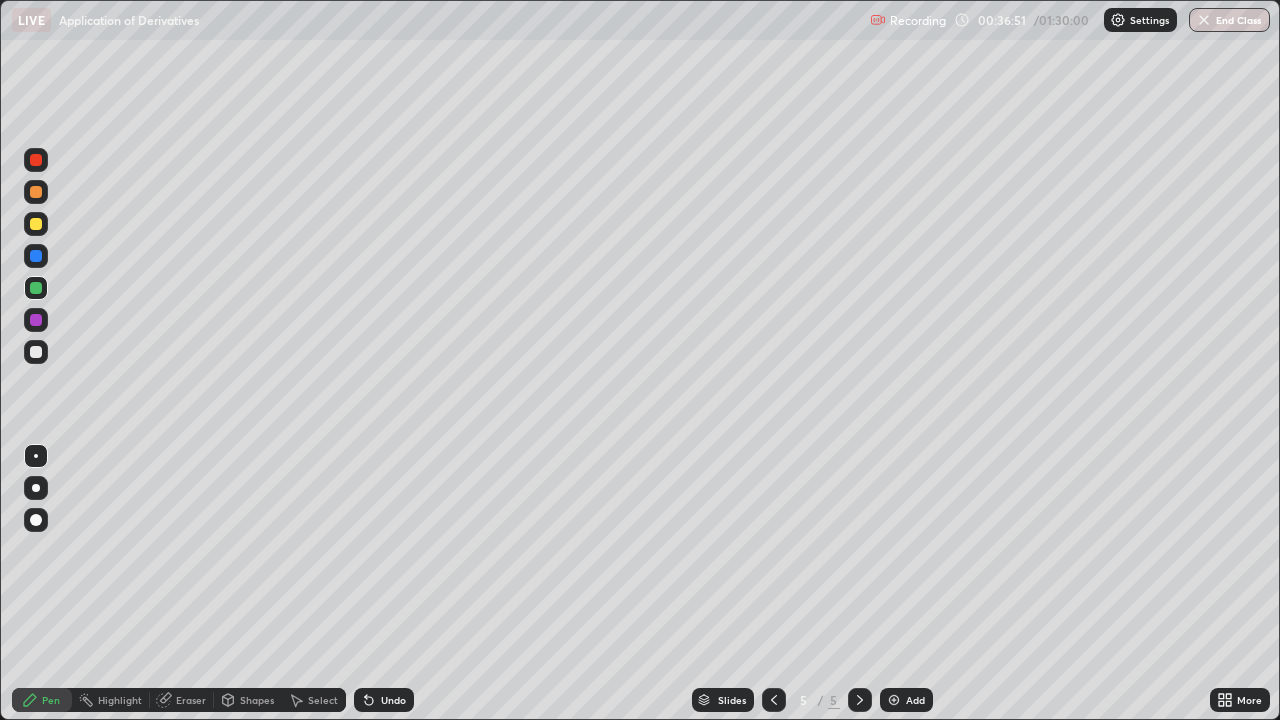 click at bounding box center (36, 288) 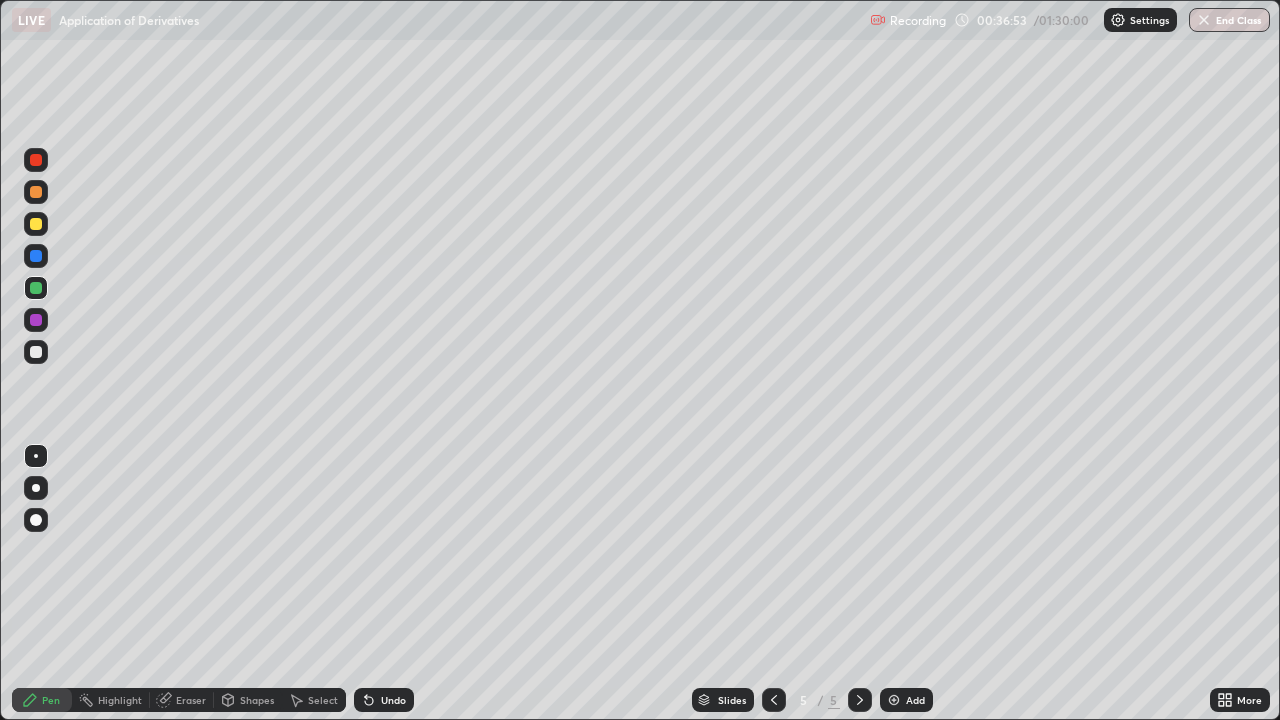 click at bounding box center [36, 224] 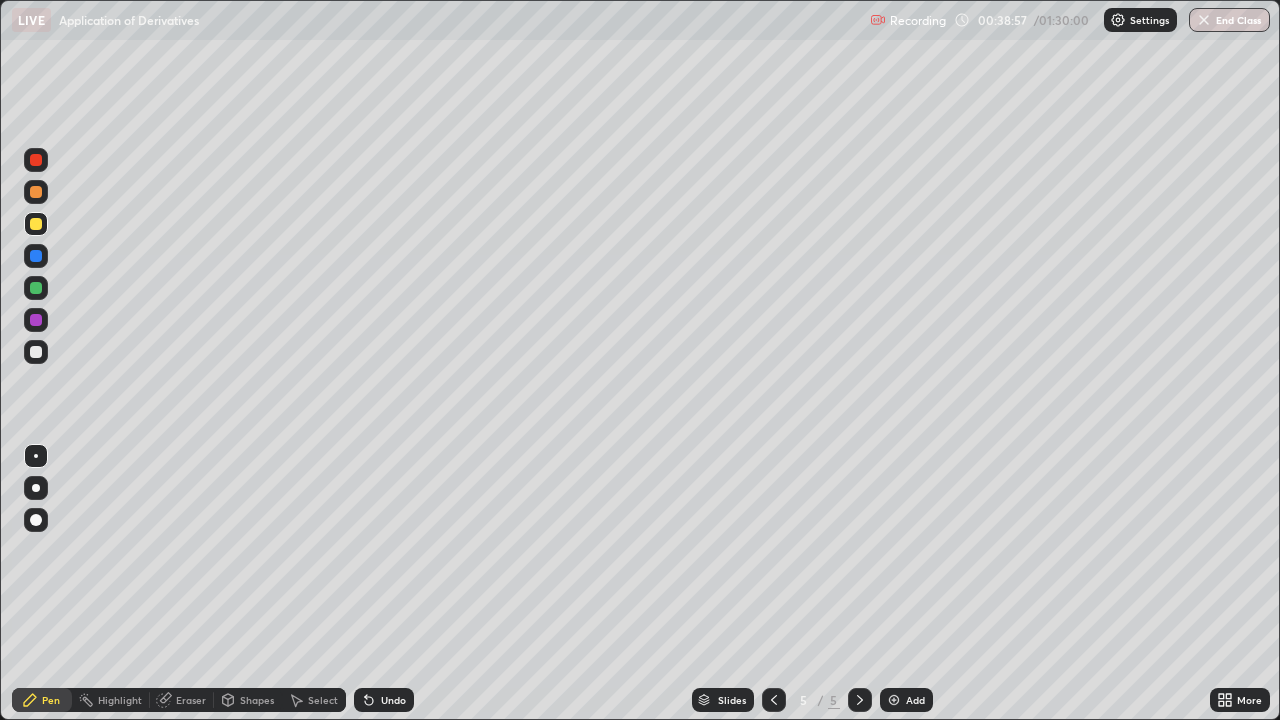 click on "Eraser" at bounding box center [191, 700] 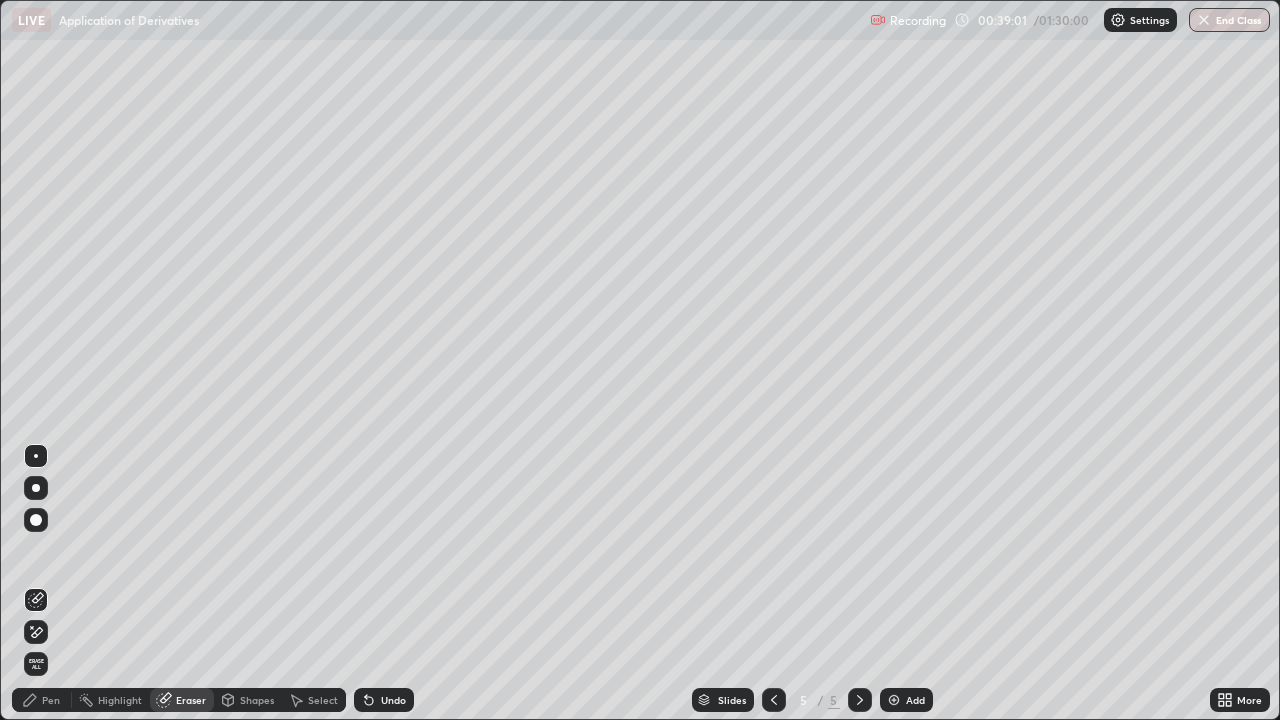 click on "Pen" at bounding box center [51, 700] 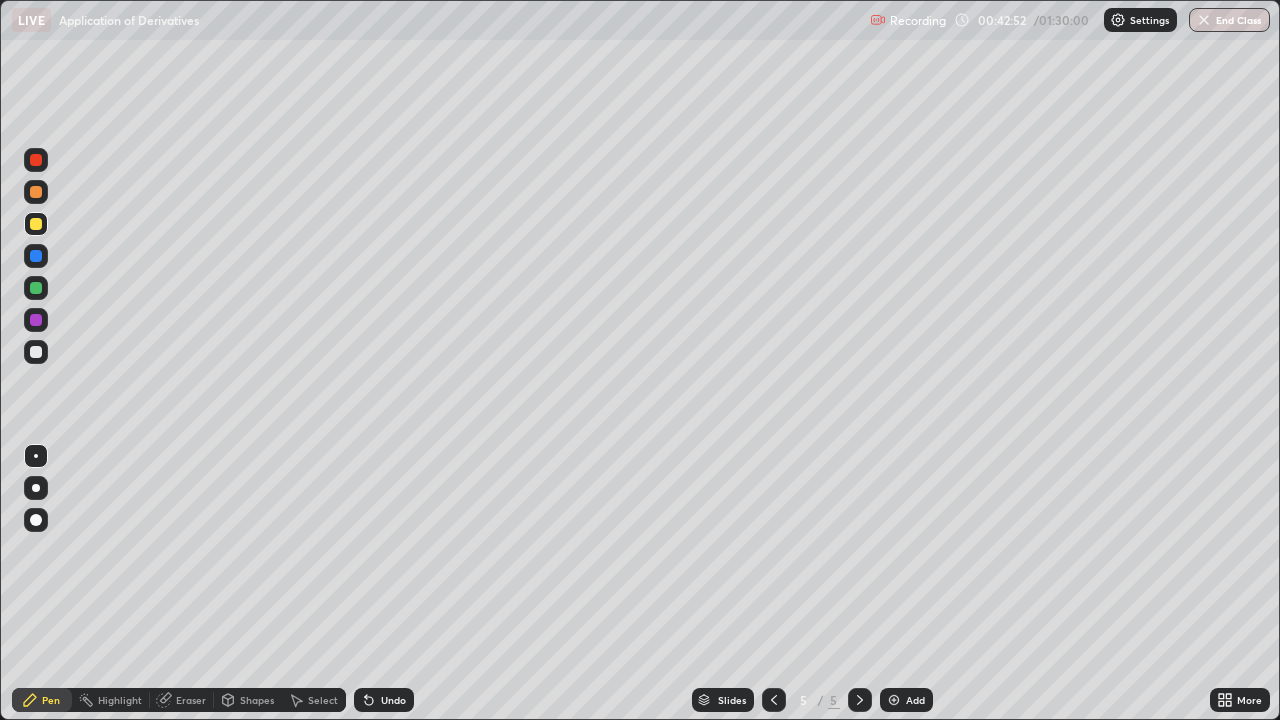 click on "Setting up your live class" at bounding box center [640, 360] 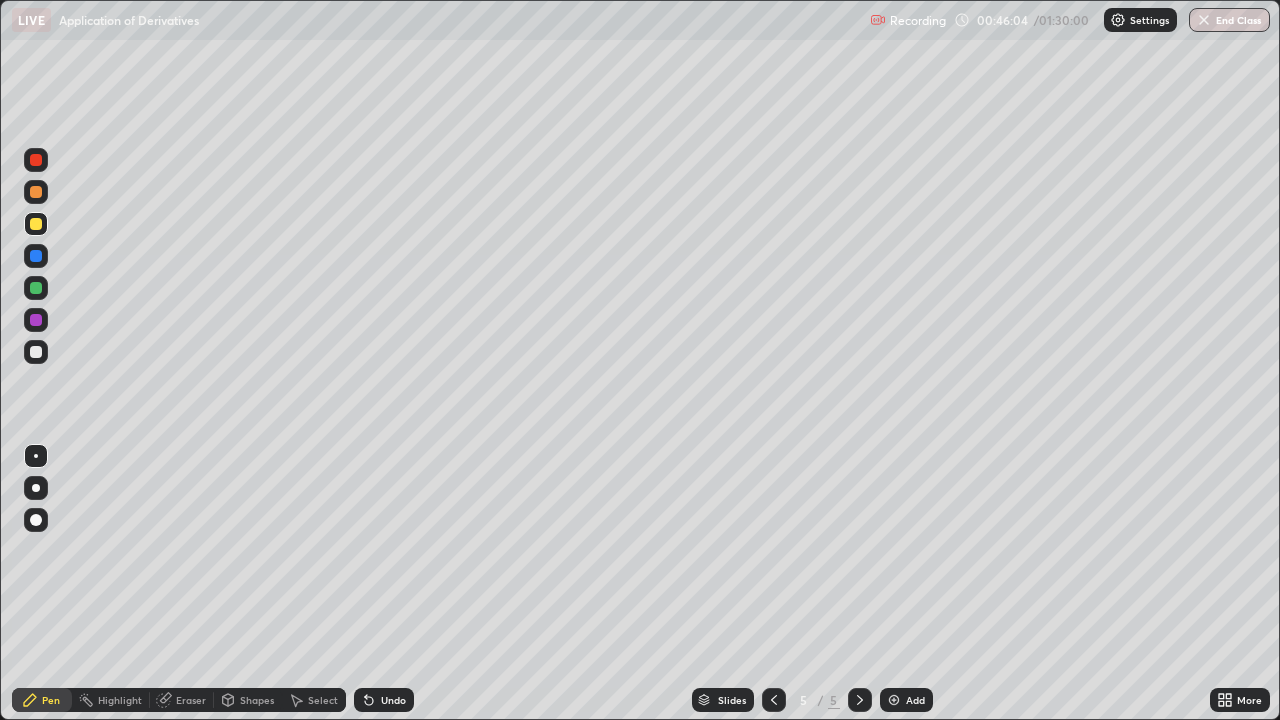click at bounding box center (894, 700) 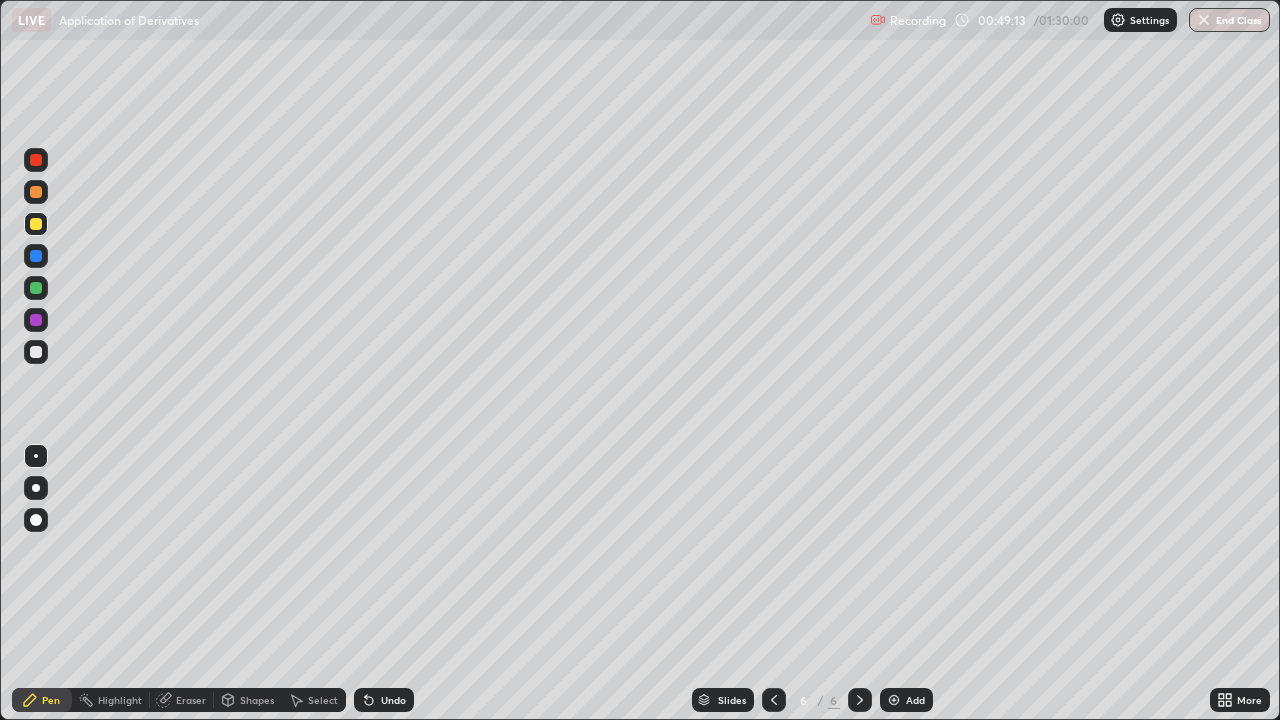 click on "Eraser" at bounding box center (191, 700) 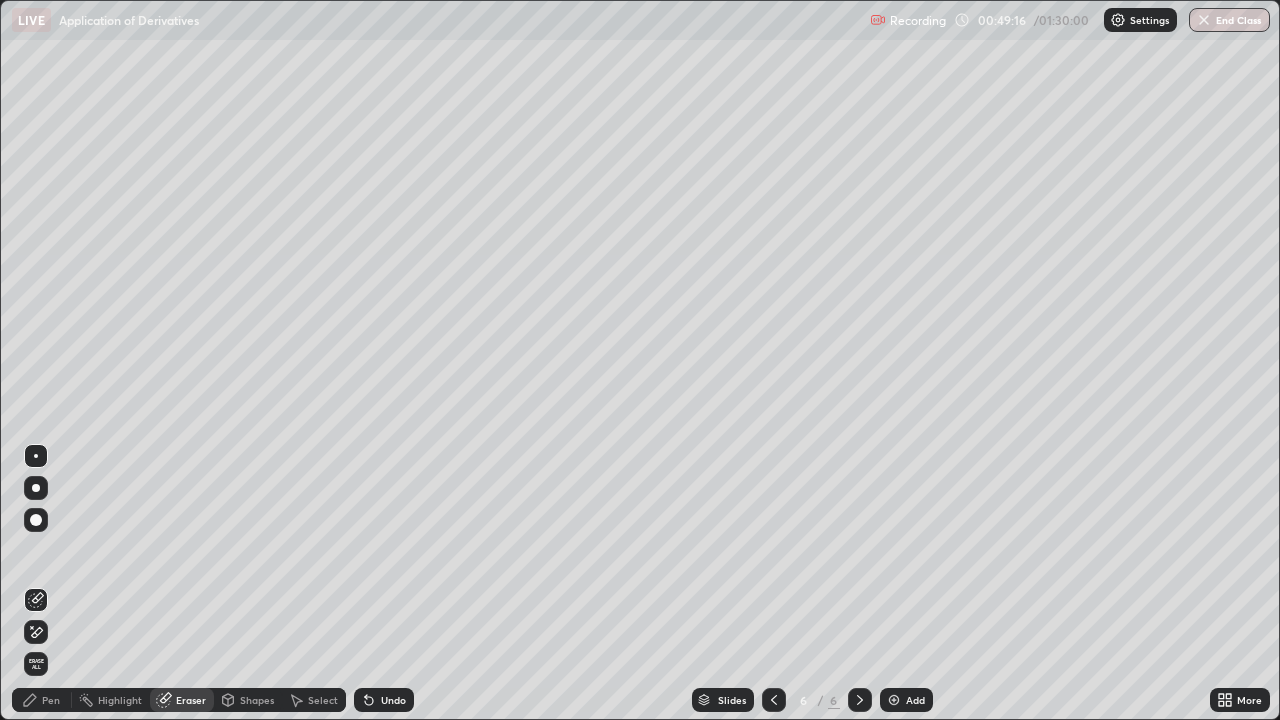 click on "Pen" at bounding box center (51, 700) 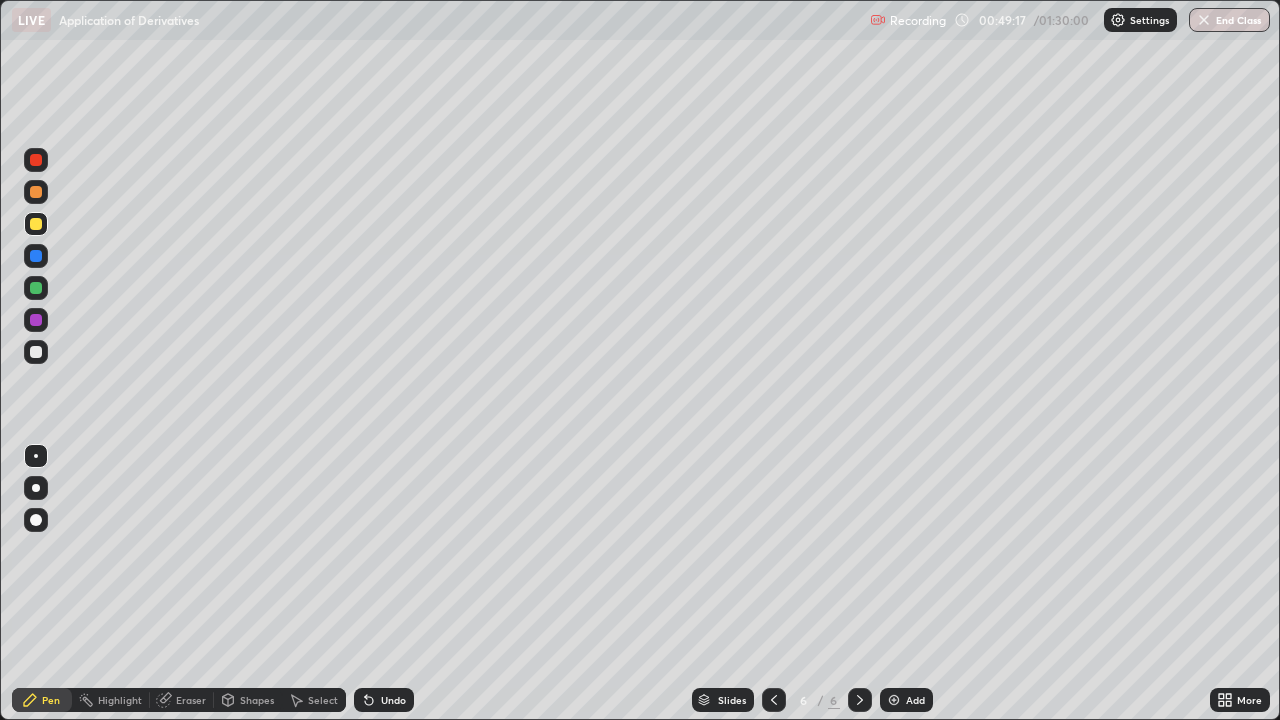 click at bounding box center [36, 160] 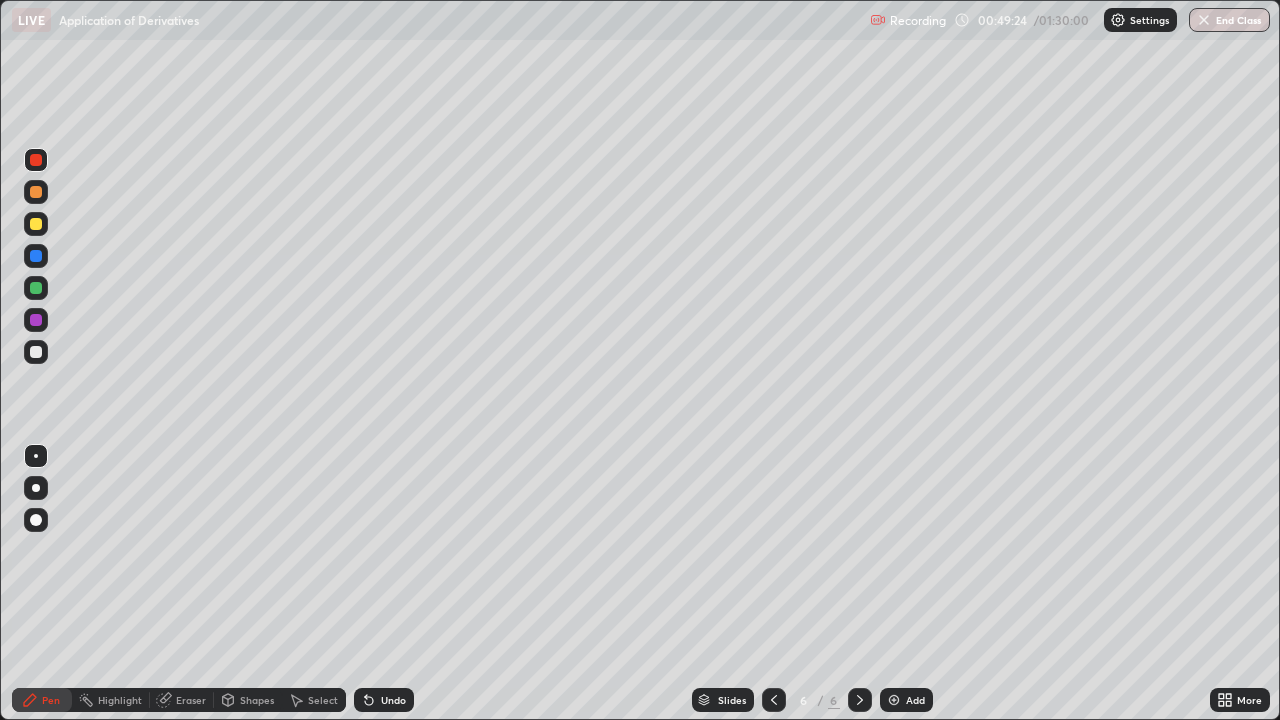 click at bounding box center [36, 320] 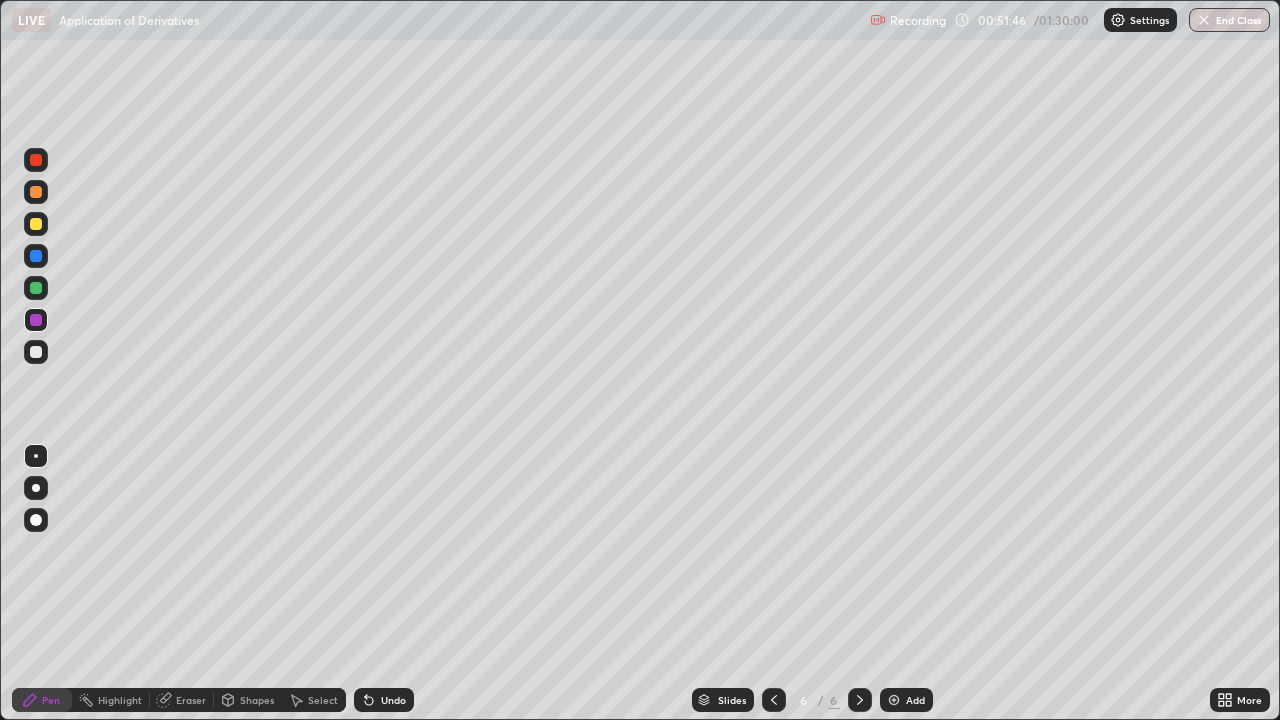 click at bounding box center (36, 224) 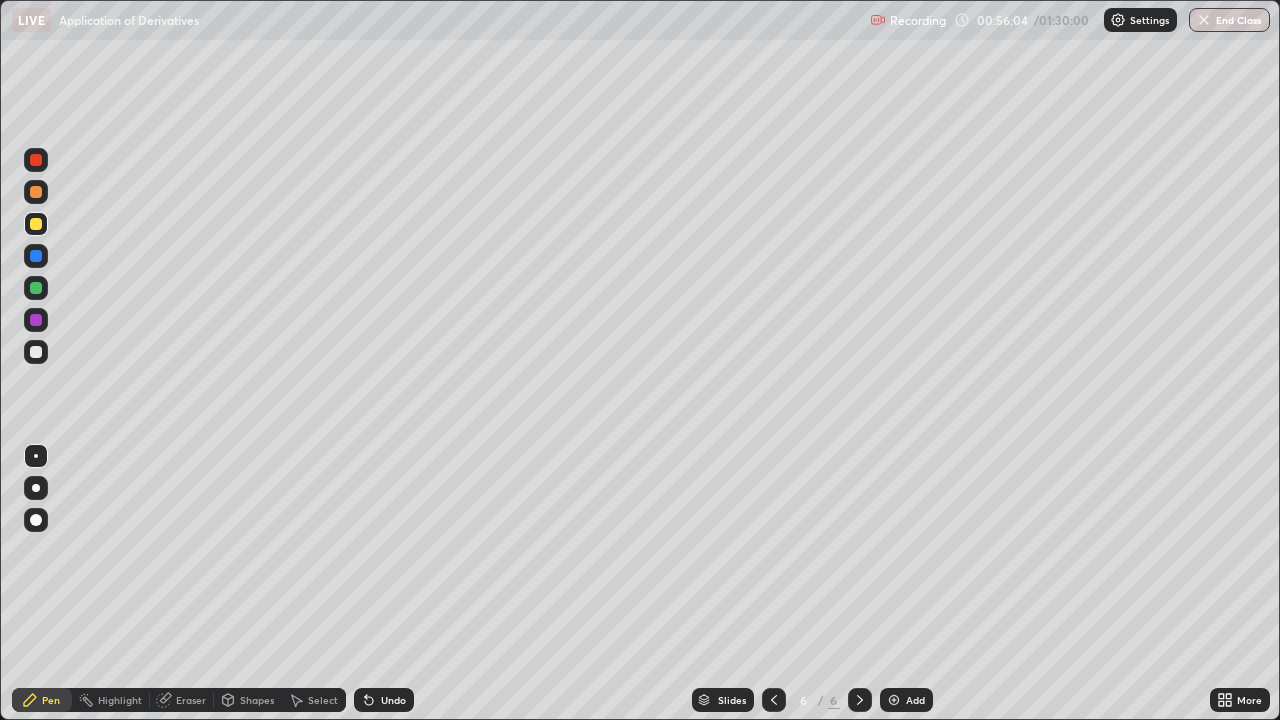 click at bounding box center [894, 700] 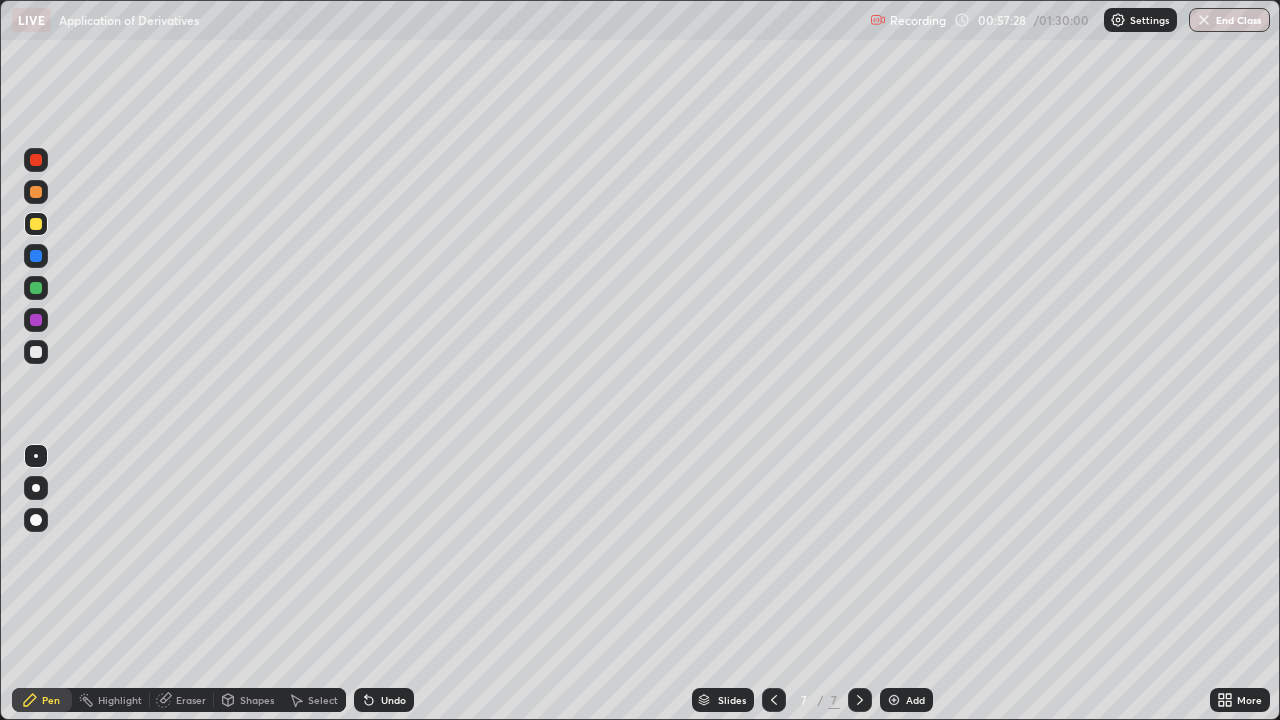 click at bounding box center [36, 352] 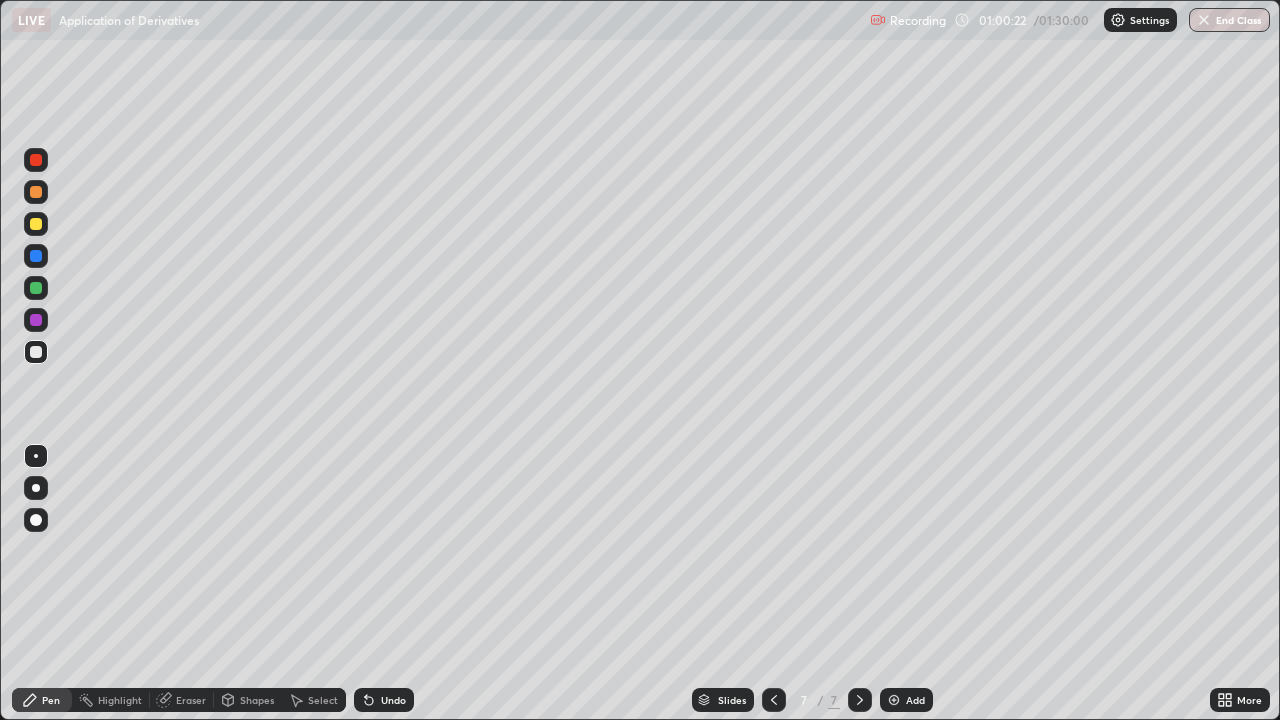 click 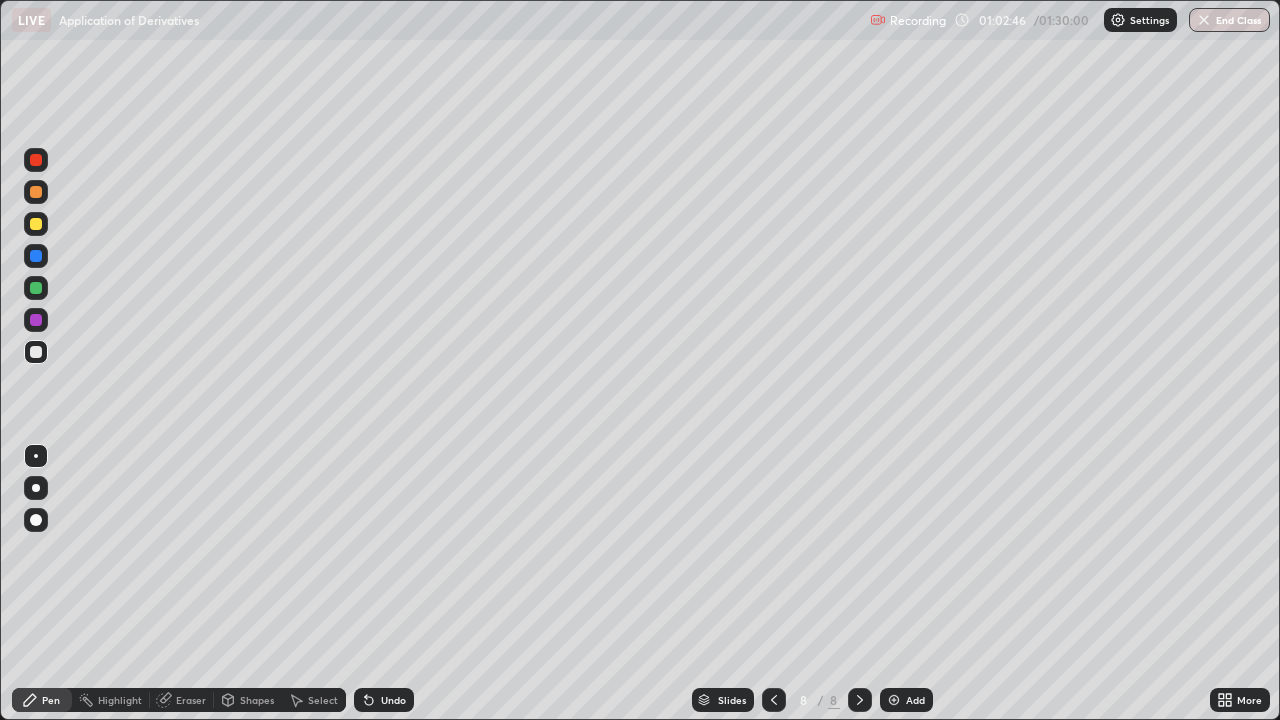 click on "Eraser" at bounding box center [191, 700] 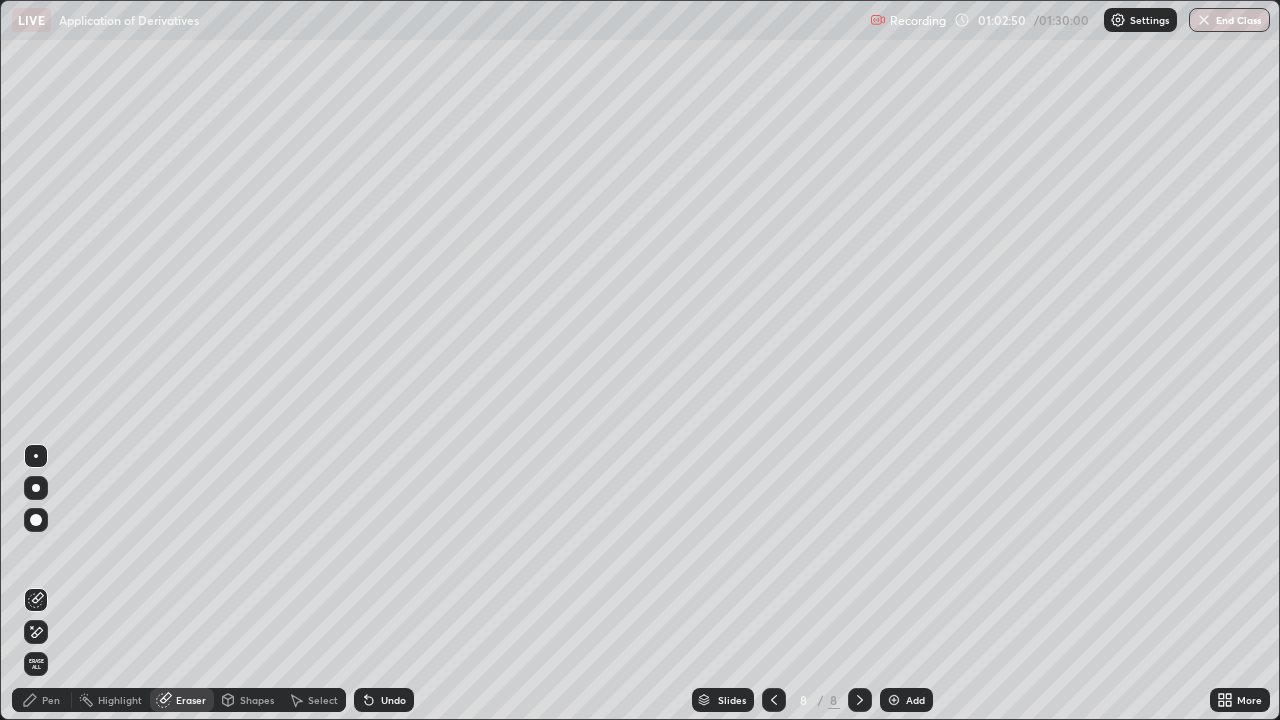 click on "Pen" at bounding box center [51, 700] 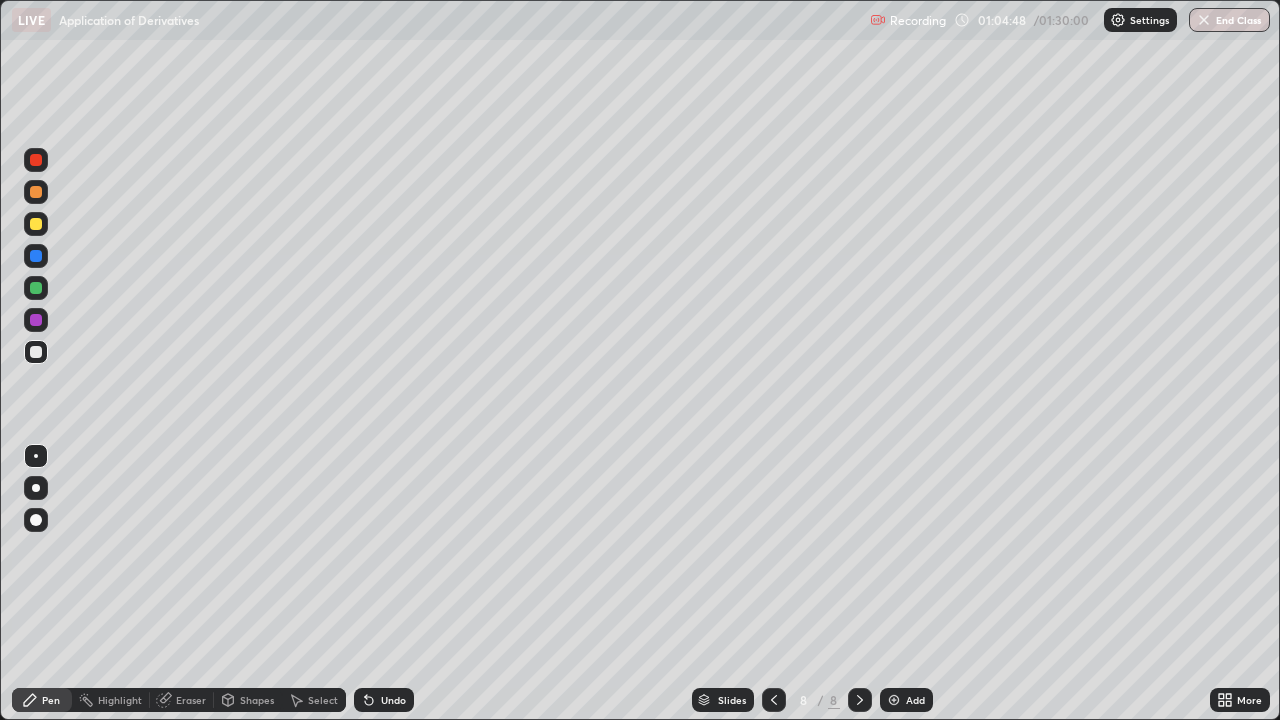 click at bounding box center [36, 224] 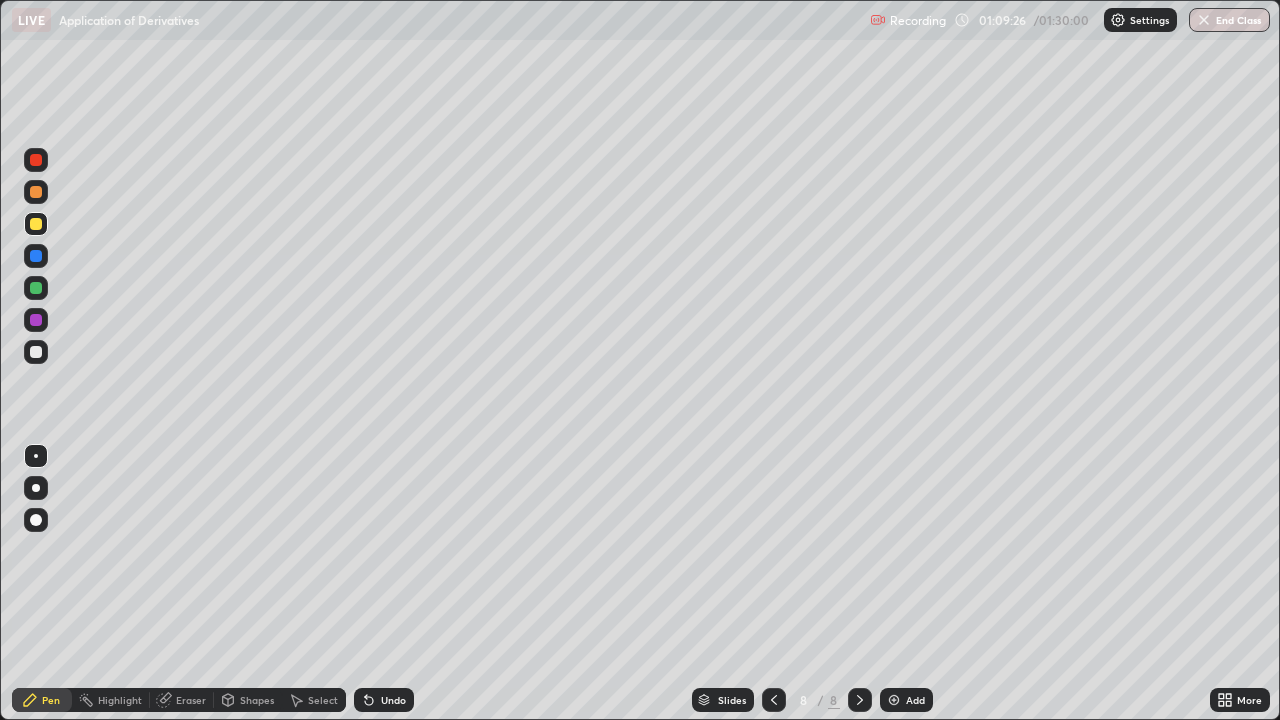 click 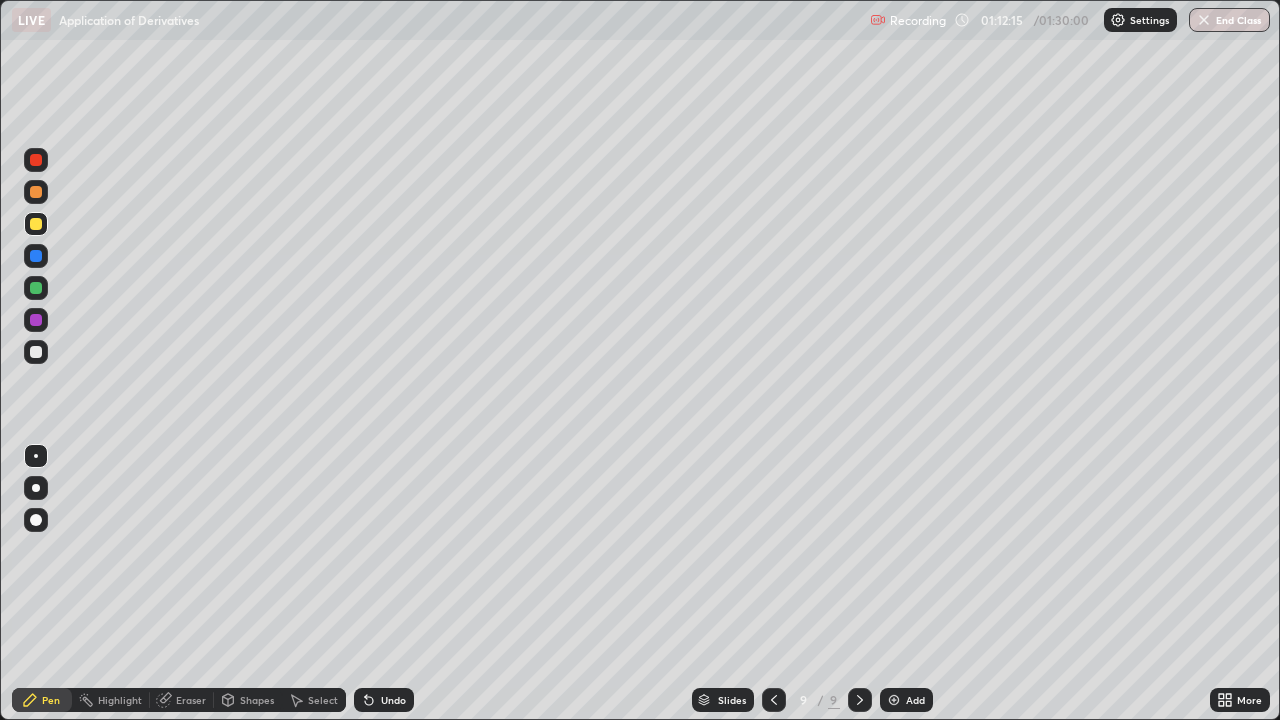 click 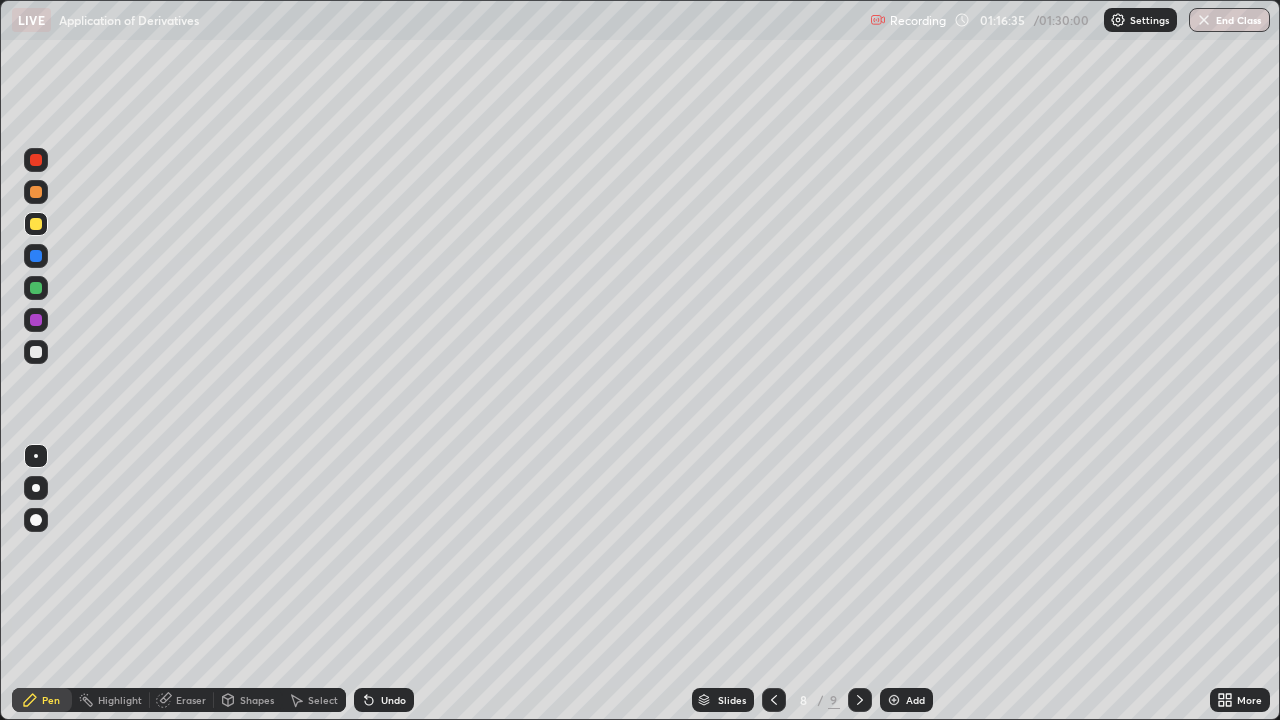 click at bounding box center (860, 700) 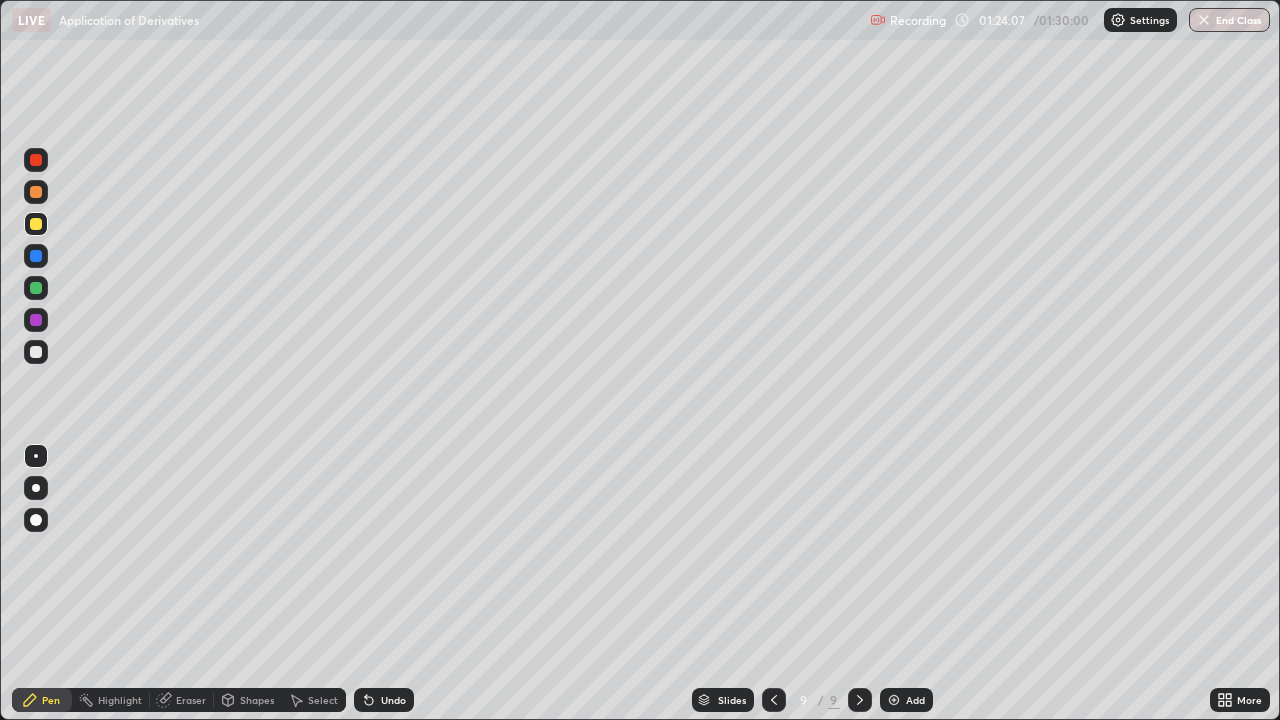 click 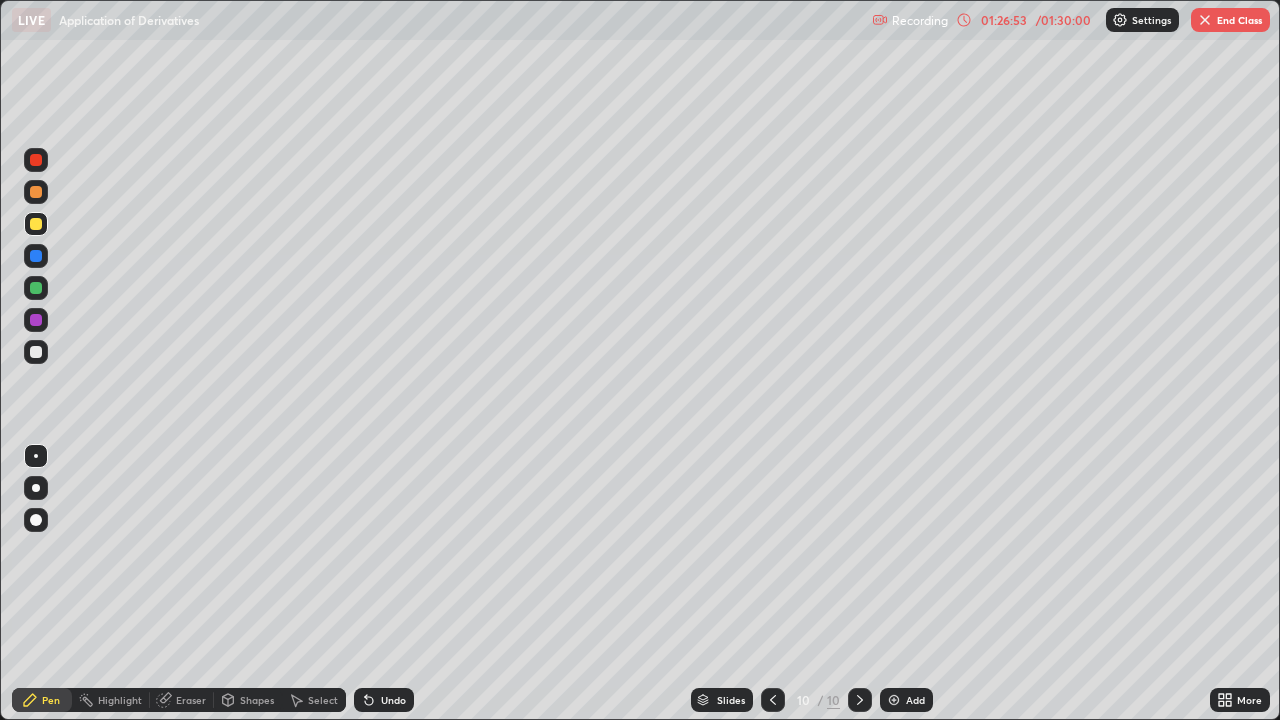 click on "Eraser" at bounding box center [191, 700] 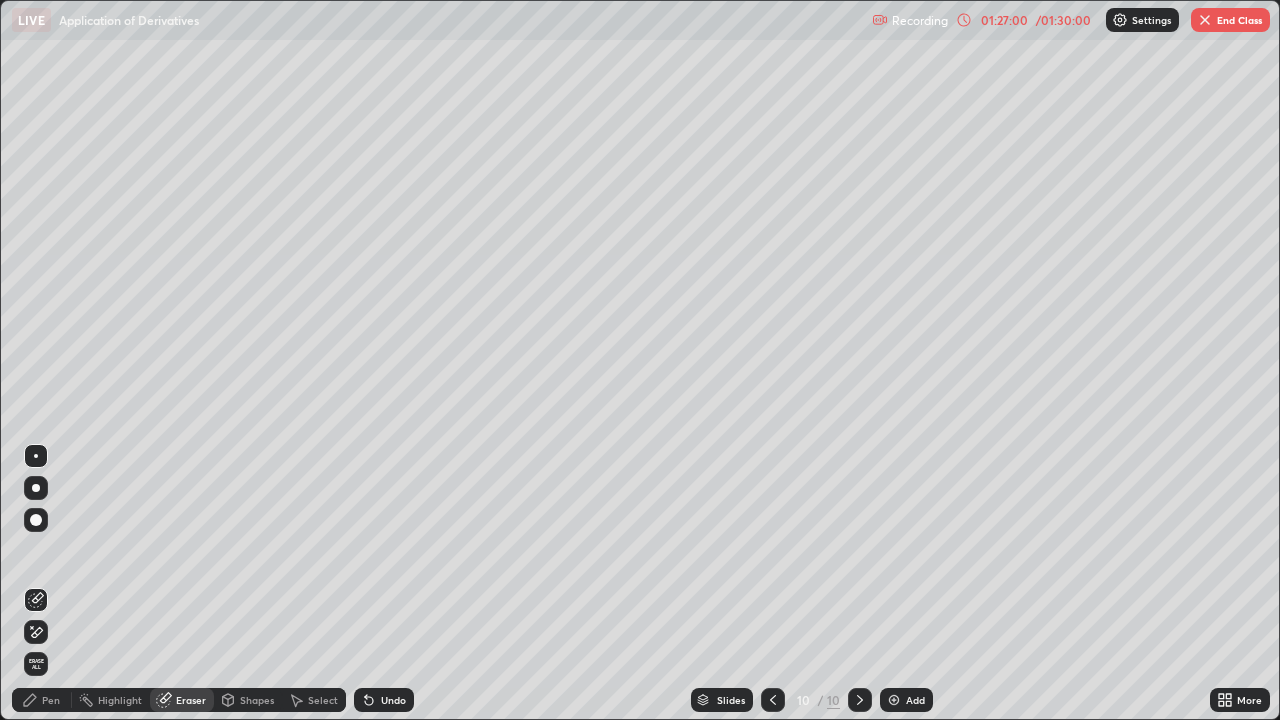 click on "Pen" at bounding box center (51, 700) 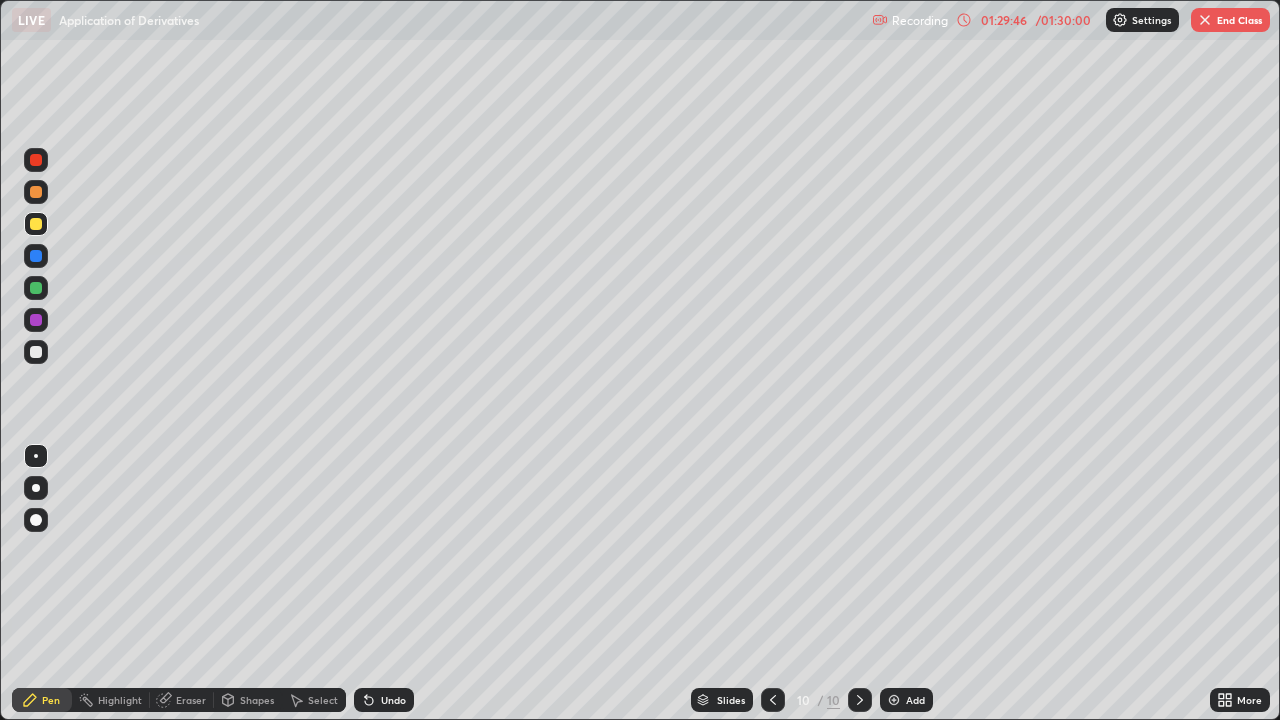 click on "End Class" at bounding box center [1230, 20] 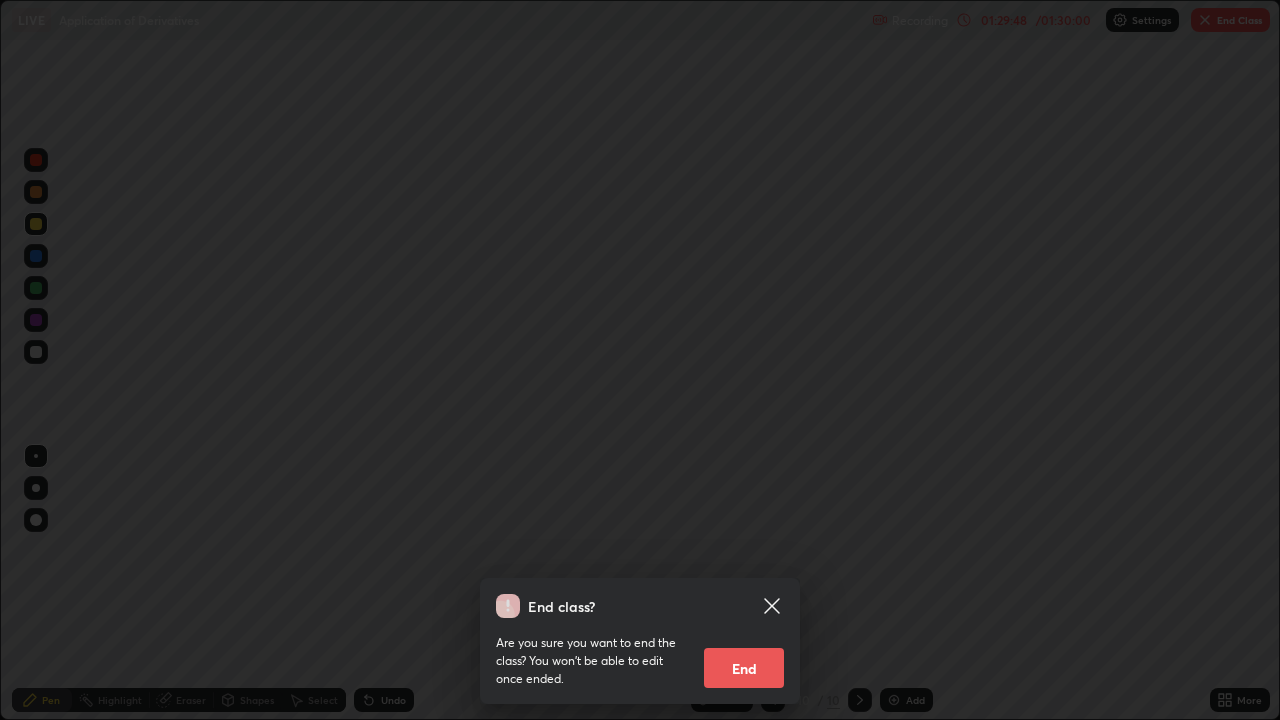 click on "End" at bounding box center (744, 668) 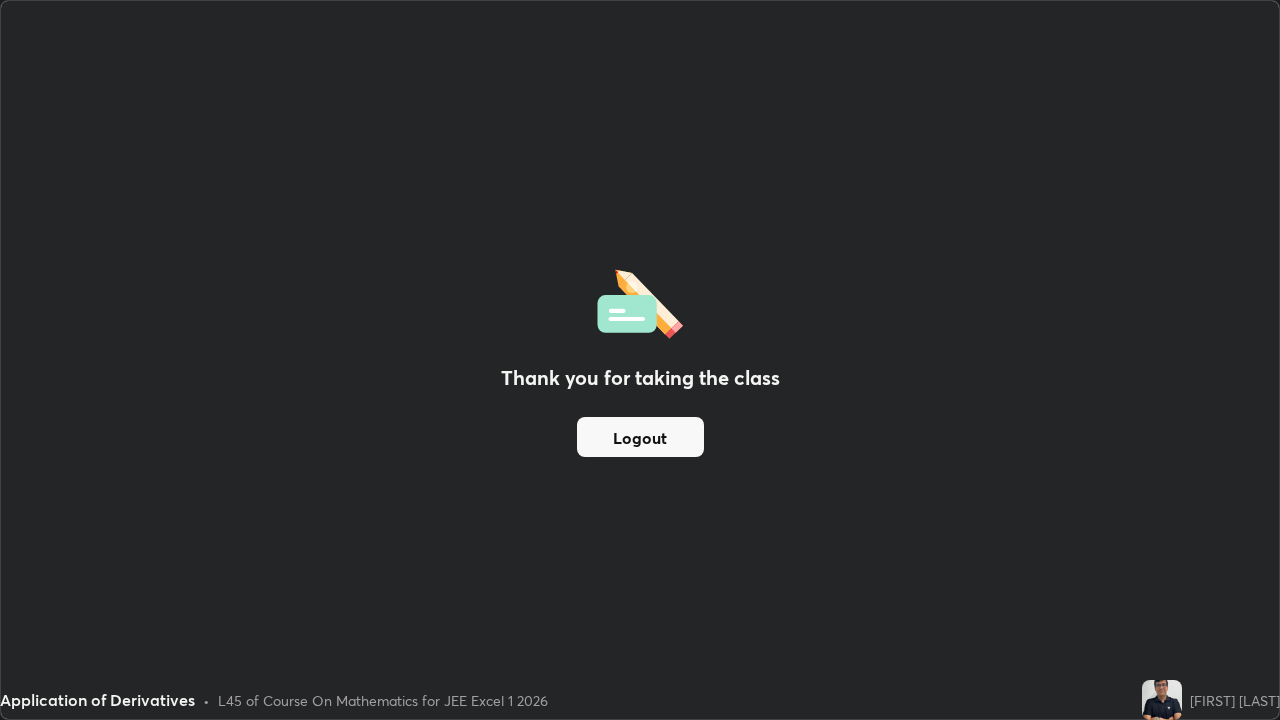 click on "Logout" at bounding box center [640, 437] 